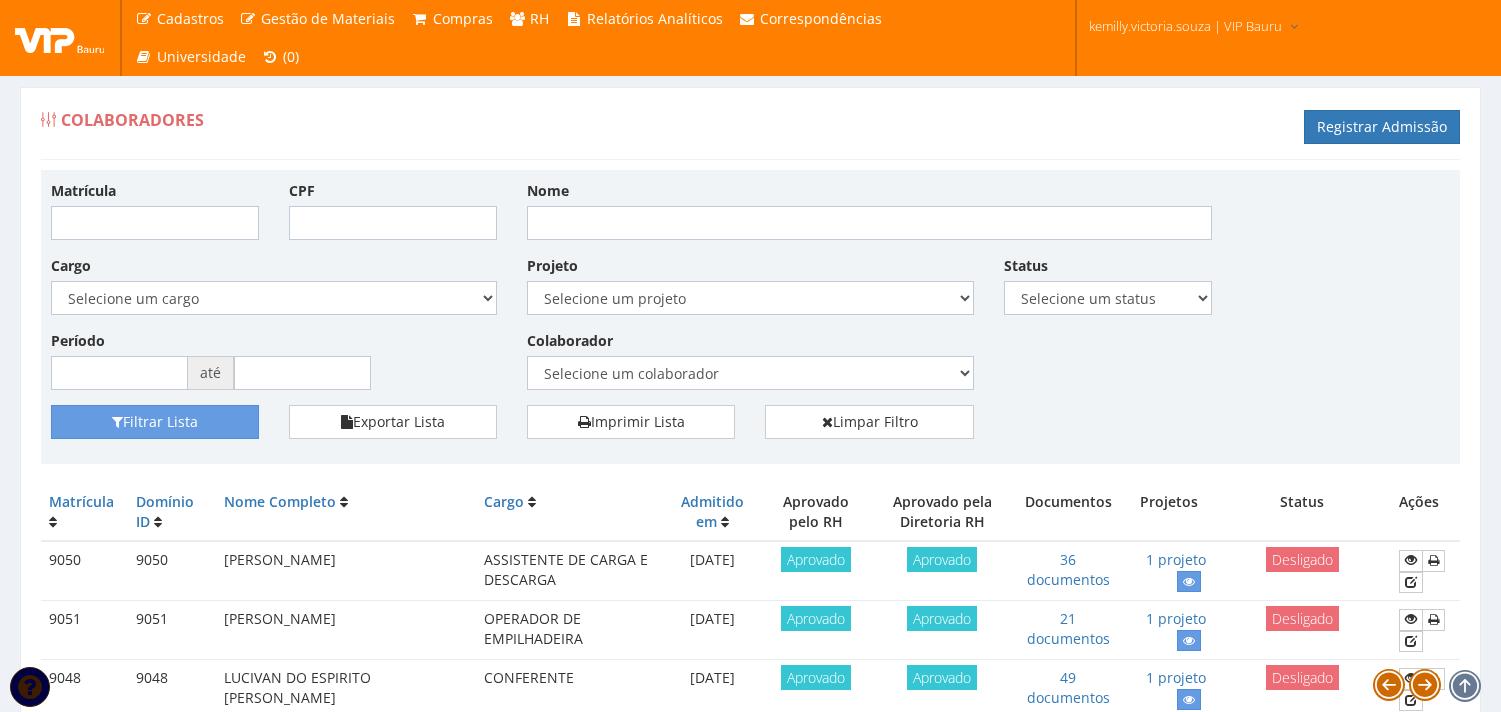 scroll, scrollTop: 0, scrollLeft: 0, axis: both 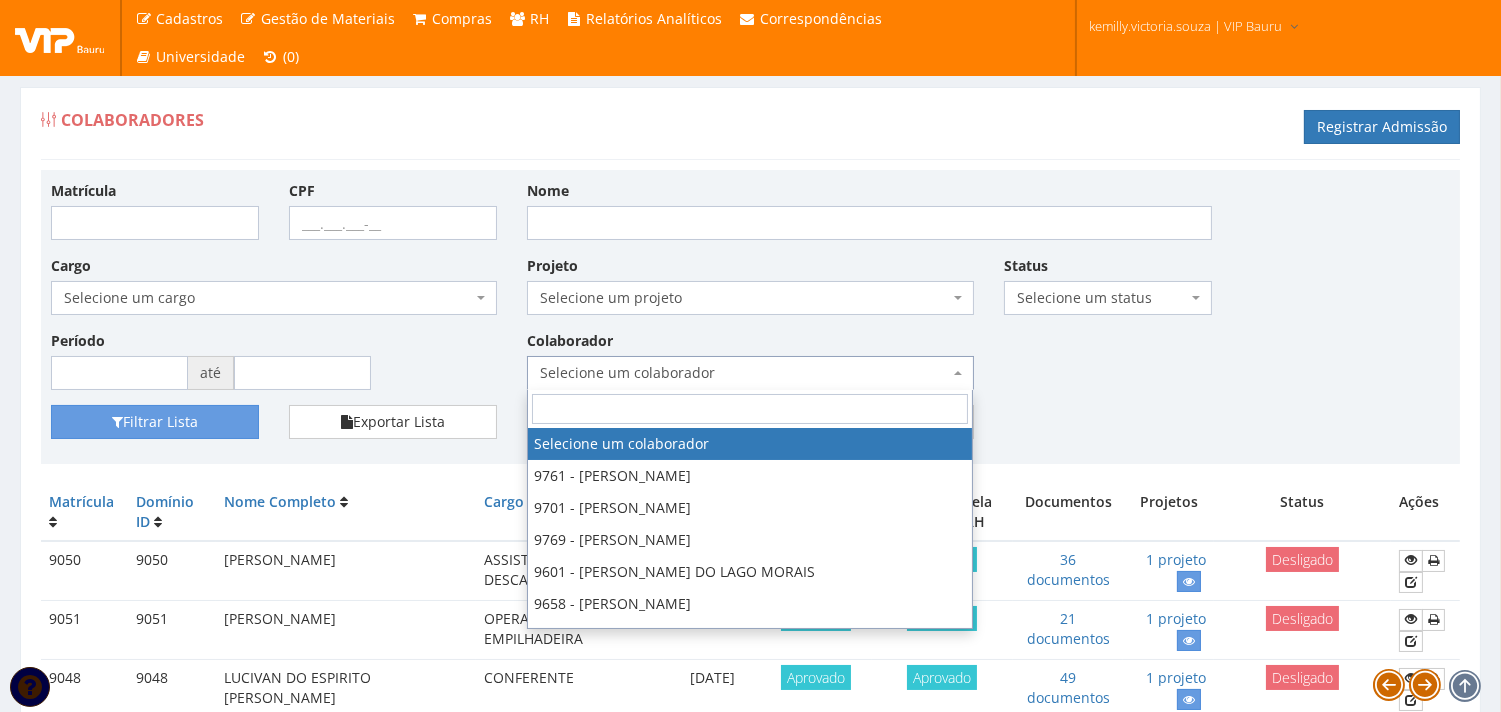 click on "Selecione um colaborador" at bounding box center [744, 373] 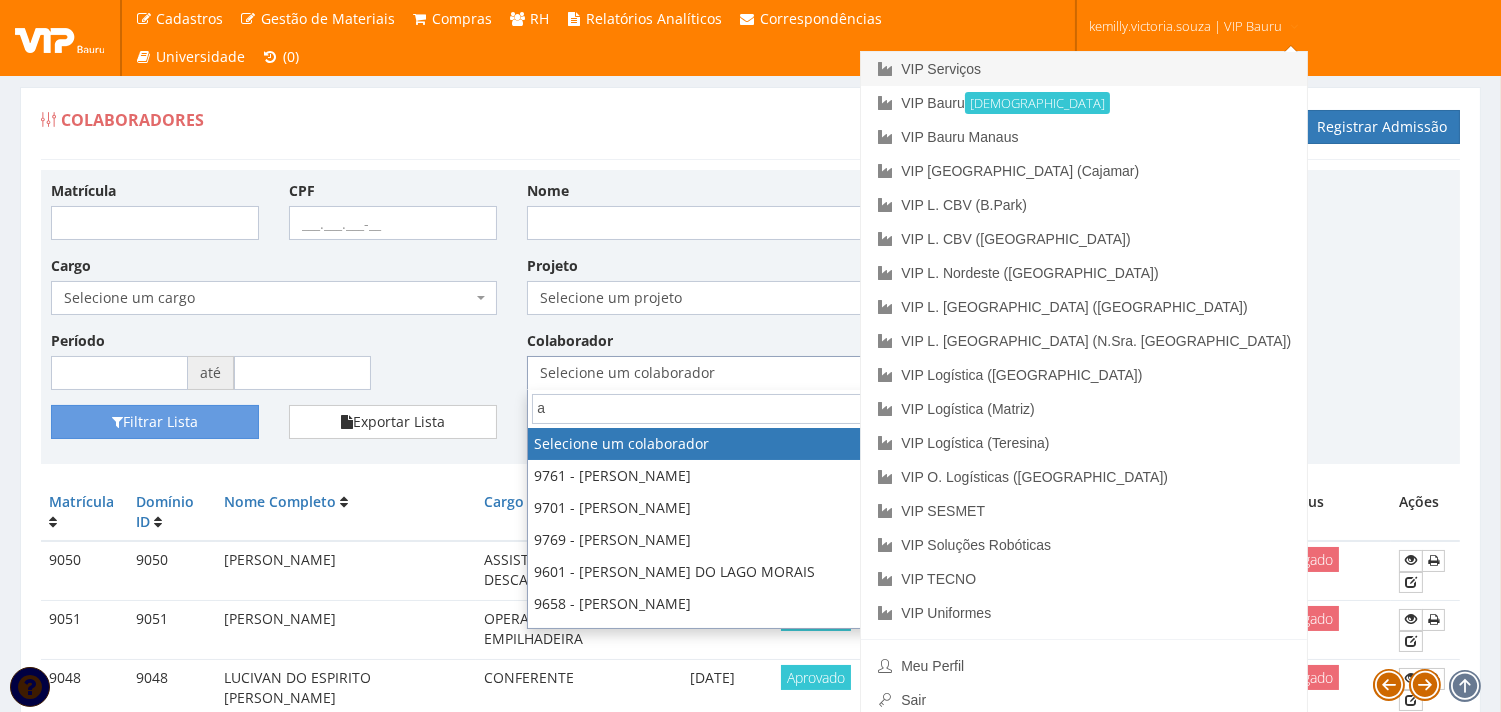 click on "VIP Serviços" at bounding box center [1084, 69] 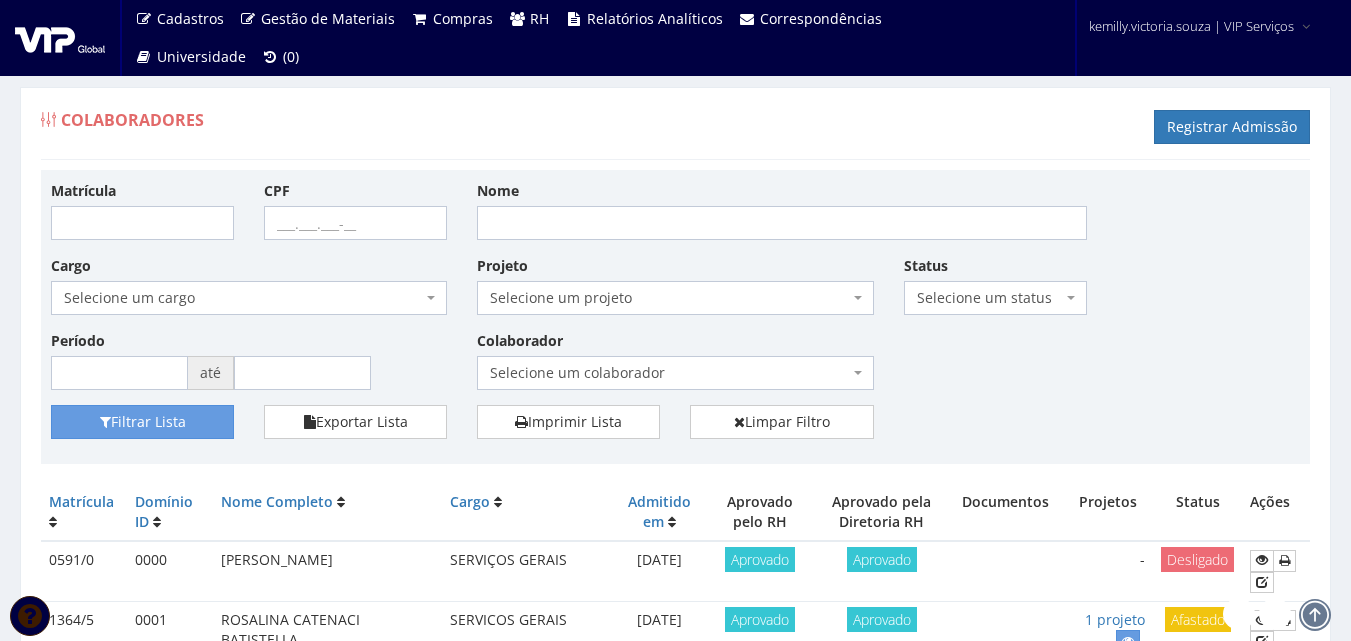 scroll, scrollTop: 0, scrollLeft: 0, axis: both 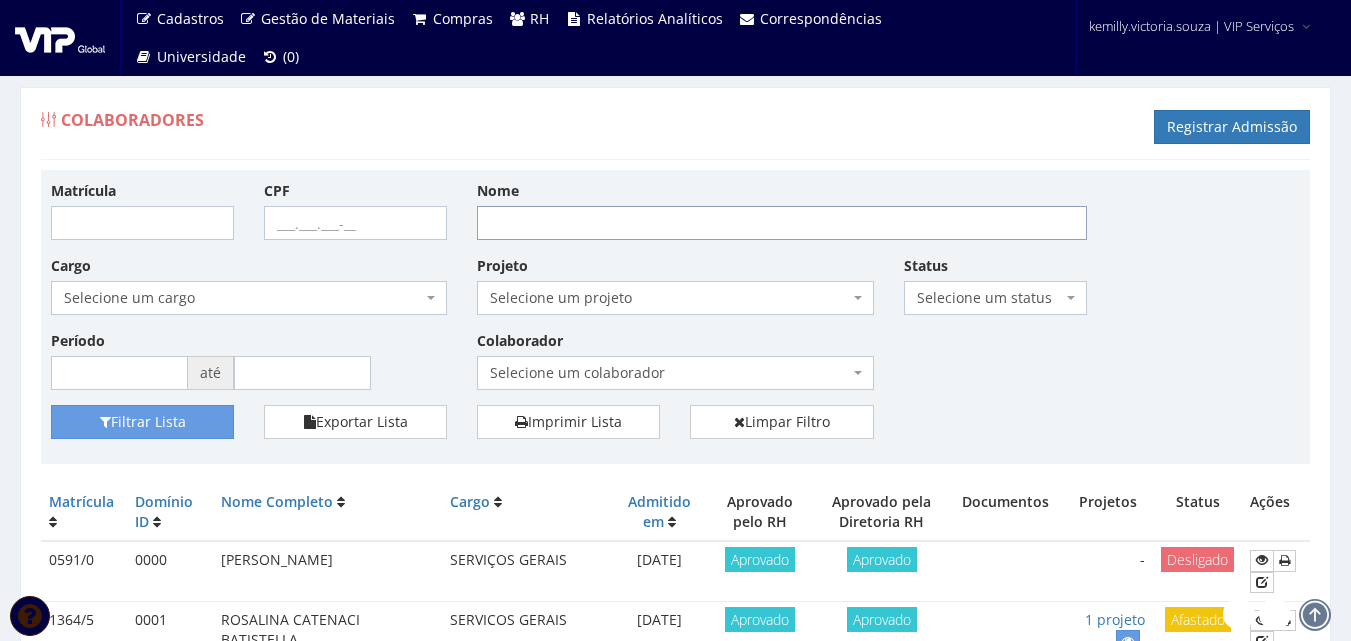 click on "Nome" at bounding box center (782, 223) 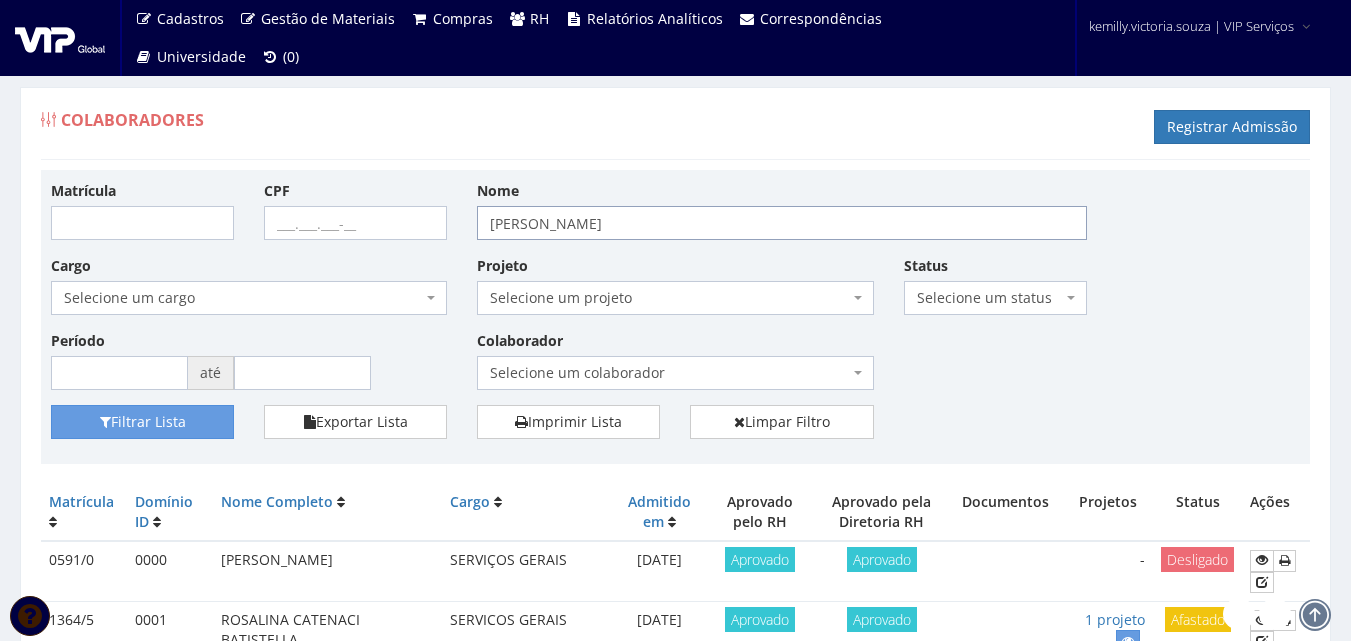 type on "andré" 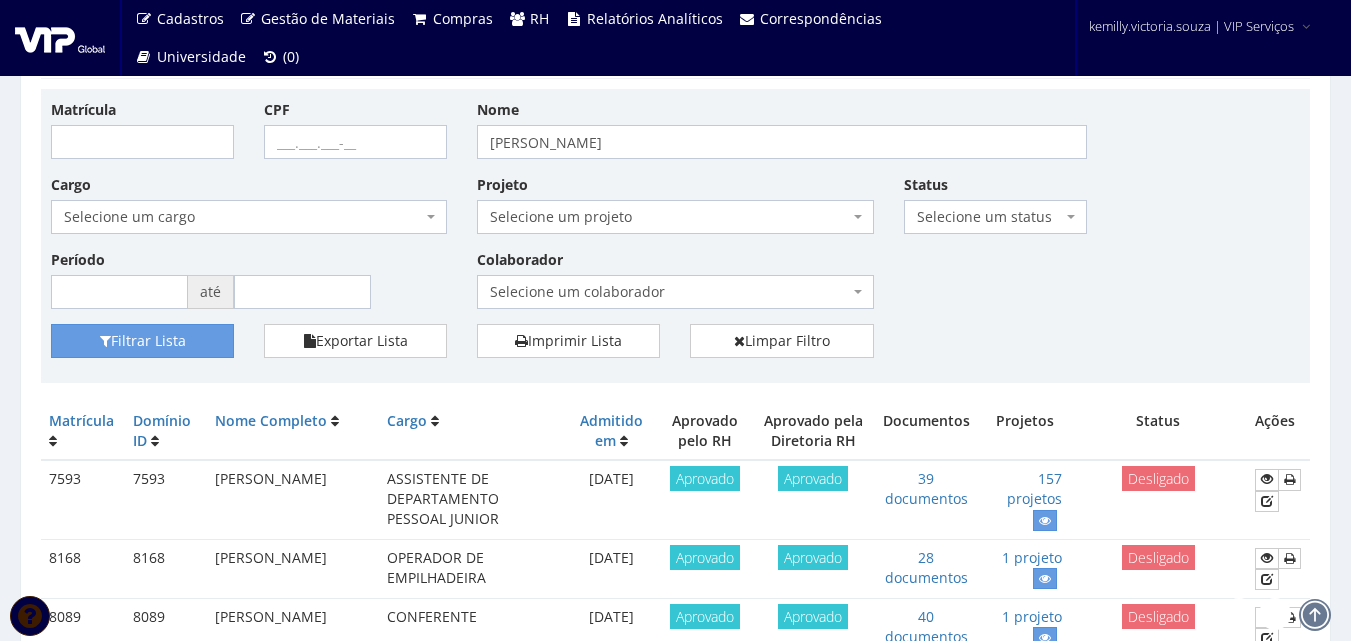 scroll, scrollTop: 0, scrollLeft: 0, axis: both 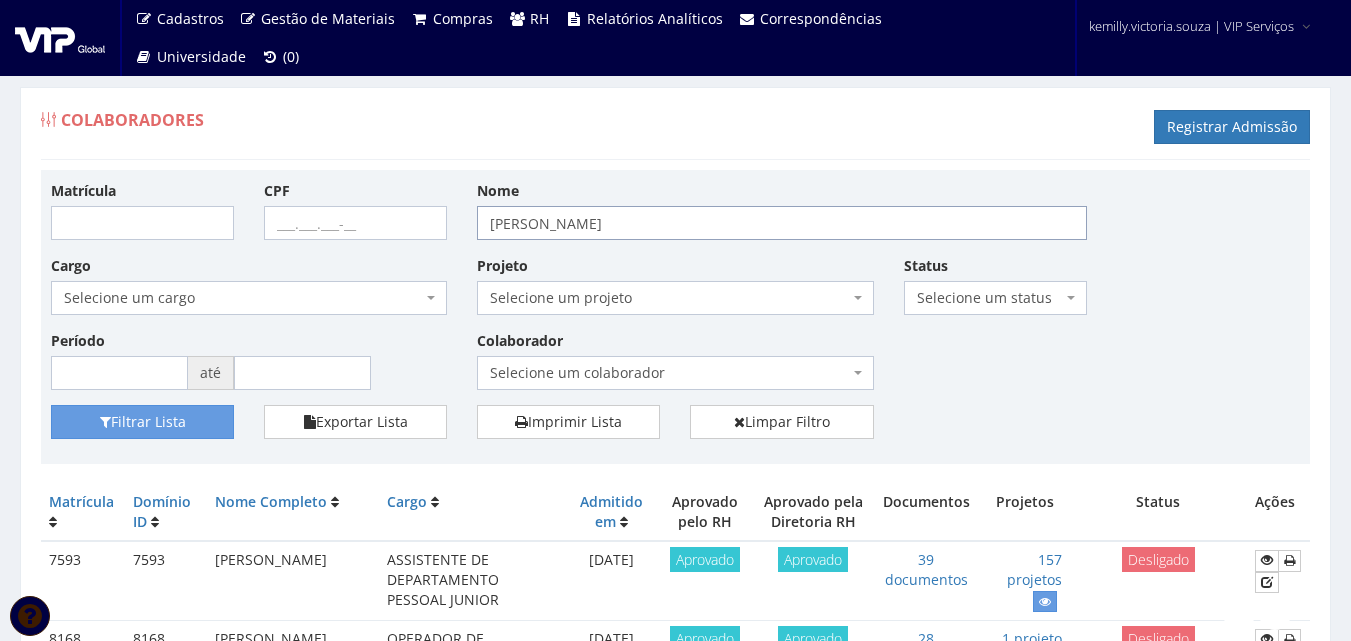 click on "andré" at bounding box center (782, 223) 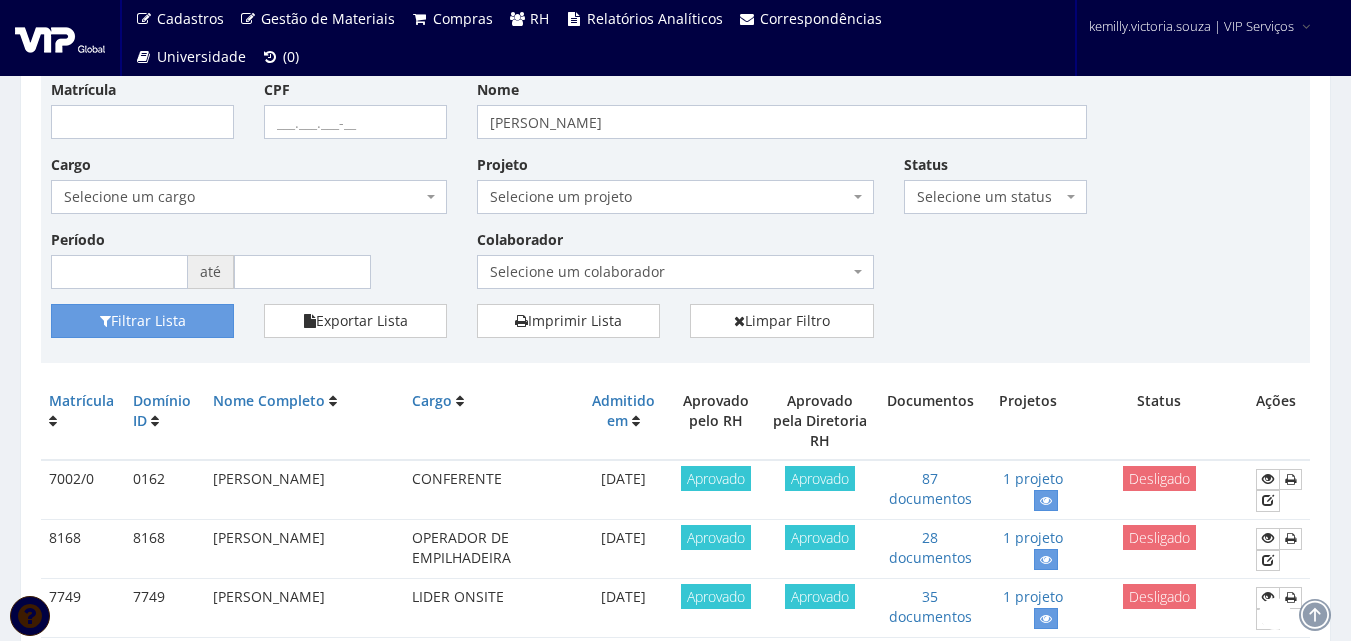scroll, scrollTop: 400, scrollLeft: 0, axis: vertical 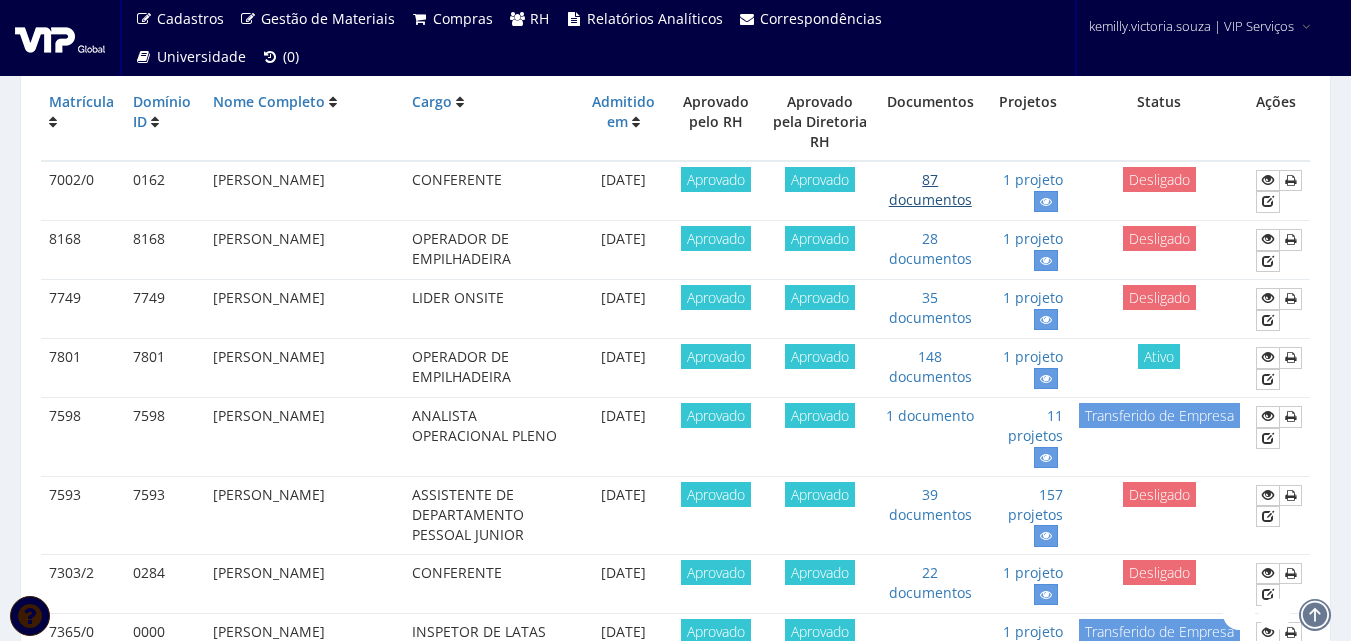 click on "87 documentos" at bounding box center (930, 189) 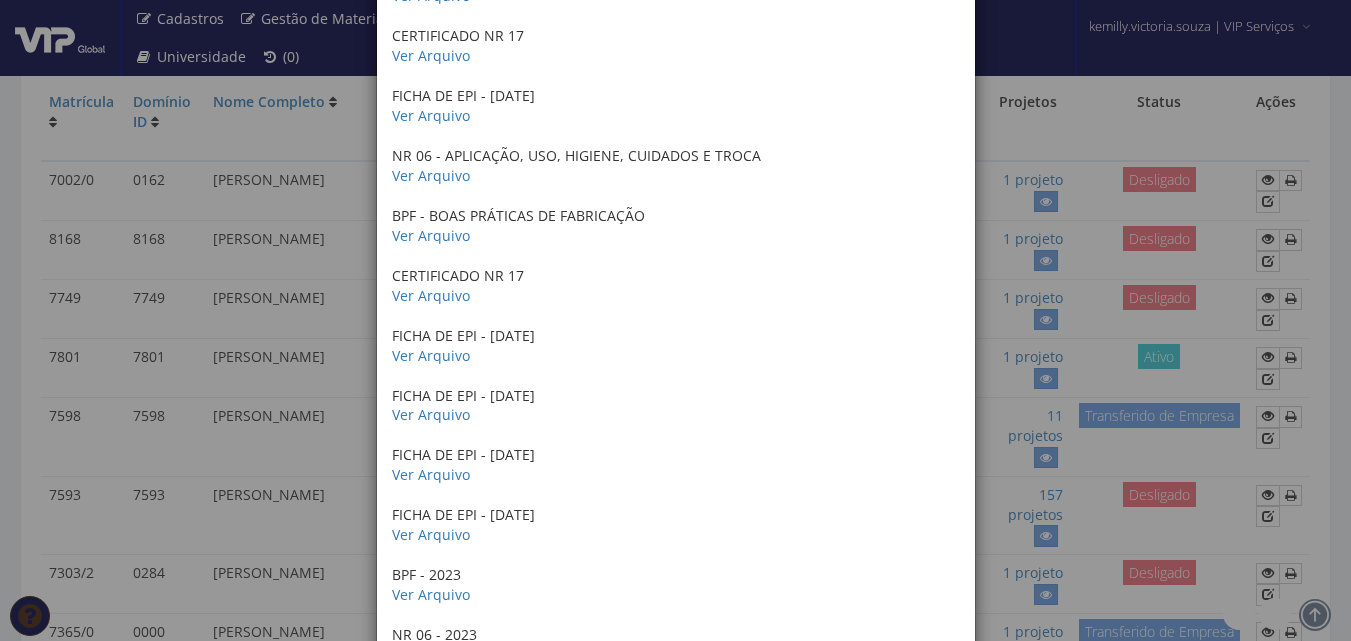 scroll, scrollTop: 4860, scrollLeft: 0, axis: vertical 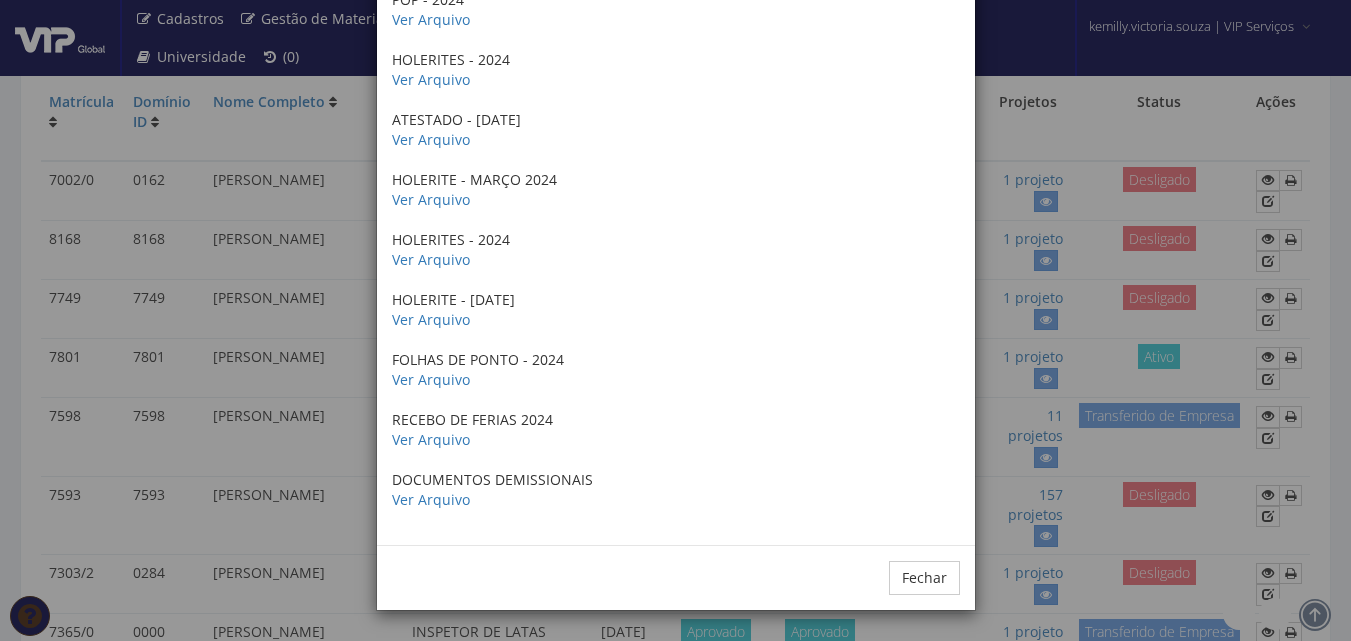 click on "×
Documentos  / Colaborador:  7002/0 - ANDRE SOARES DA SILVA
FORMULÁRIO DE TREINAMENTO 2018 Ver Arquivo FORMULÁRIO DE TREINAMENTO 2017 Ver Arquivo FICHA DE REGISTRO Ver Arquivo CONTRATO DE TRABALHO Ver Arquivo COMPROVANTE DE DEVOLUÇÃO DA CTPS Ver Arquivo COMPROVANTE DE DEVOLUÇÃO DA CTPS 19-06-2017 Ver Arquivo COMPROVANTE DE DEVOLUÇÃO DA CTPS 18-02-2020 Ver Arquivo COMPROVANTE DE DEVOLUÇÃO DA CTPS 16-03-2017 Ver Arquivo OS 25-05-2020 Ver Arquivo OS 16-06-2017 Ver Arquivo POP 25-05-2020 Ver Arquivo POP 16-03-2017 Ver Arquivo AUTODECLARAÇÃO DE RAÇA E COR Ver Arquivo PROIBIÇÃO DE CELULAR 16-03-2017 Ver Arquivo PROIBIÇÃO DE CELULAR 15-03-2017 Ver Arquivo MANUAL DE INTEGRAÇÃO Ver Arquivo FORMULÁRIO DE TREINAMENTO 2020 Ver Arquivo FORMULÁRIO DE TREINAMENTO 2019 Ver Arquivo SOLICITAÇÃO DO VALE TRANSPORTE Ver Arquivo TERMO DE COMPROMISSO Ver Arquivo TERMO DE SIGILO E CONFIDENCIALIDADE Ver Arquivo RECEBIMENTO DO CRACHÁ 08-01-2018 Ver Arquivo Ver Arquivo CPF RG" at bounding box center [675, 320] 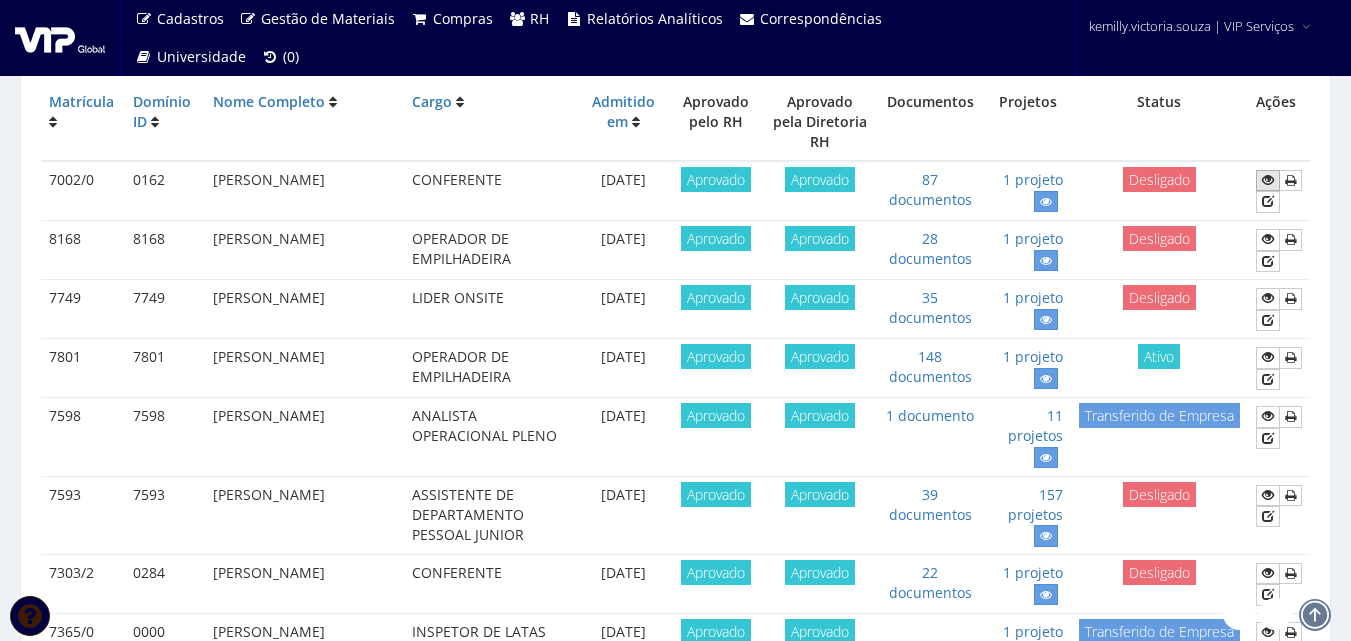 click at bounding box center (1268, 180) 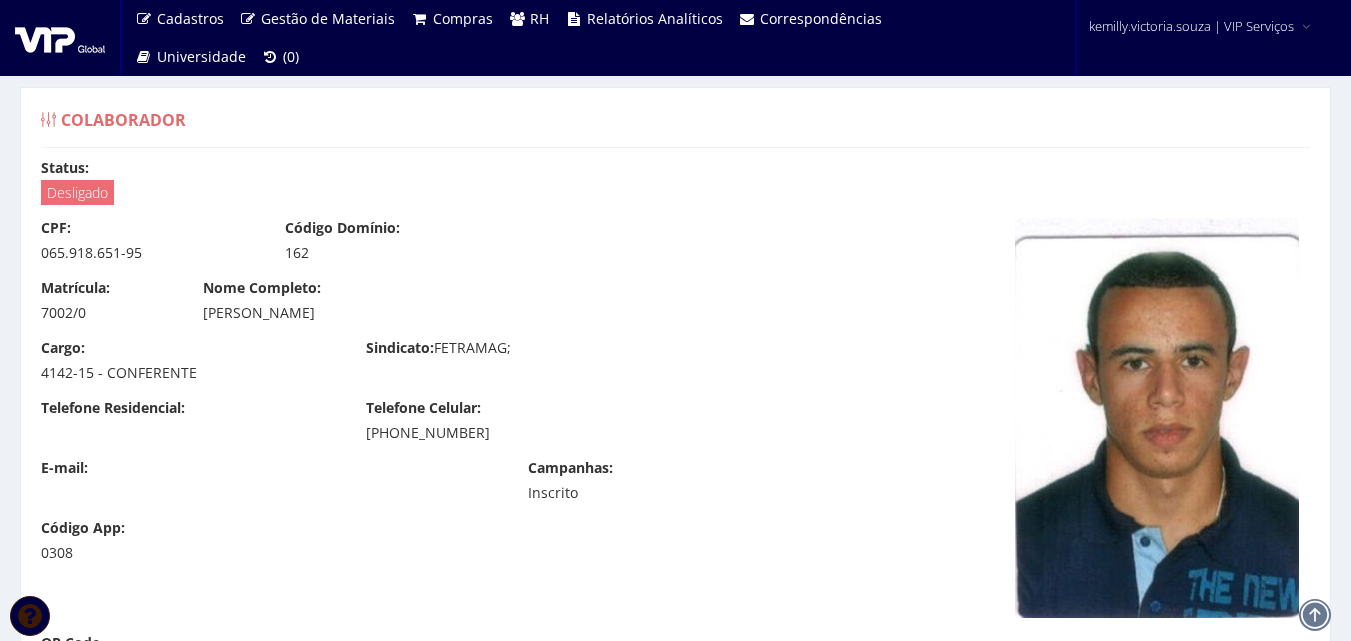 scroll, scrollTop: 0, scrollLeft: 0, axis: both 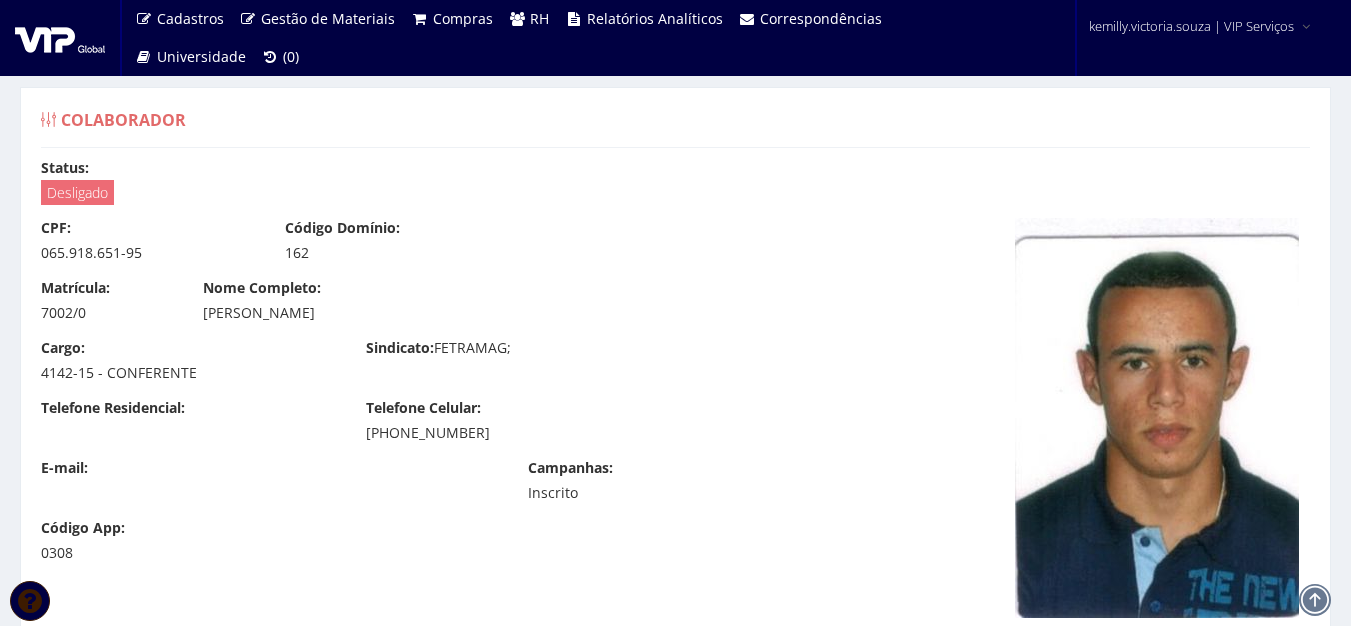 drag, startPoint x: 203, startPoint y: 157, endPoint x: 162, endPoint y: 109, distance: 63.126858 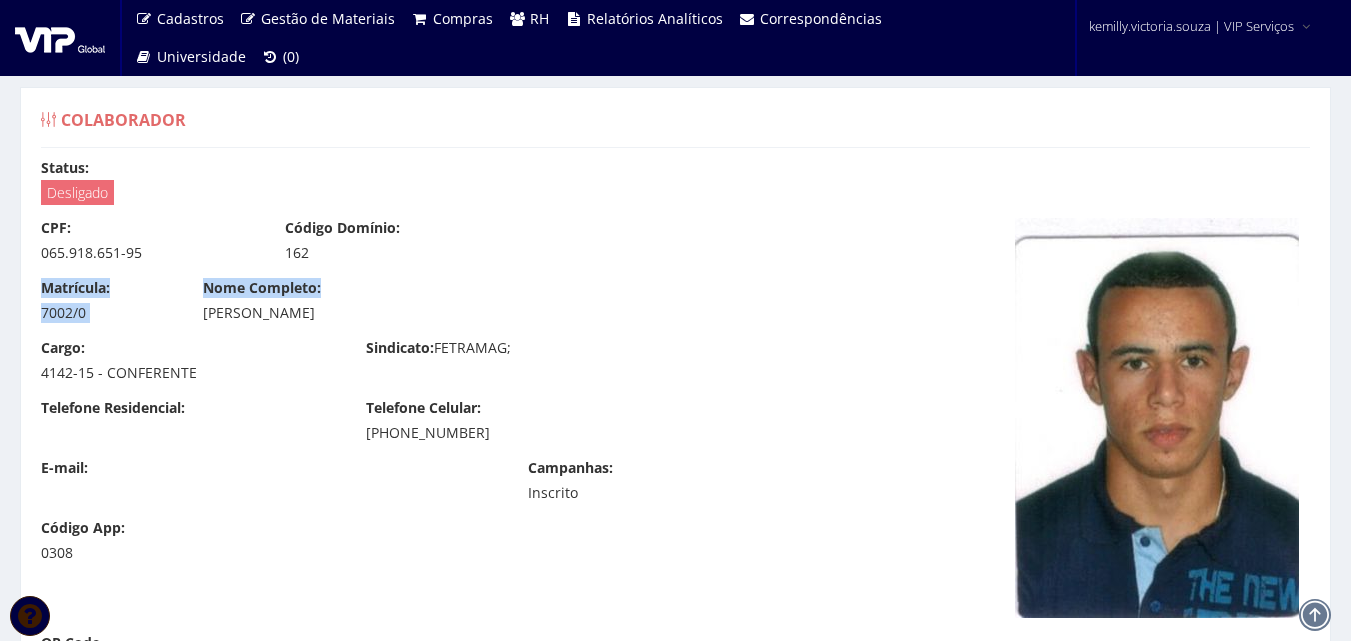 click on "CPF:
065.918.651-95
Código Domínio:
162
Matrícula:
7002/0
Nome Completo:
[PERSON_NAME]
Cargo:
4142-15 - CONFERENTE
Sindicato:
FETRAMAG;
Telefone Residencial:" at bounding box center [513, 398] 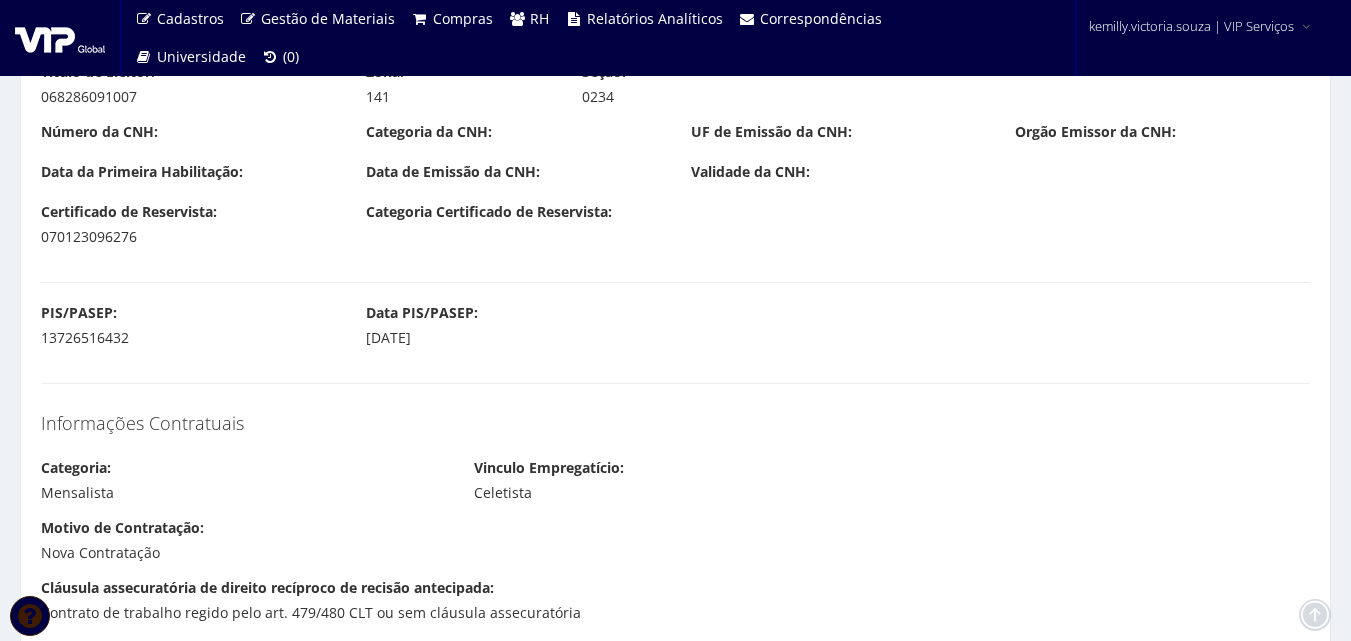 scroll, scrollTop: 2773, scrollLeft: 0, axis: vertical 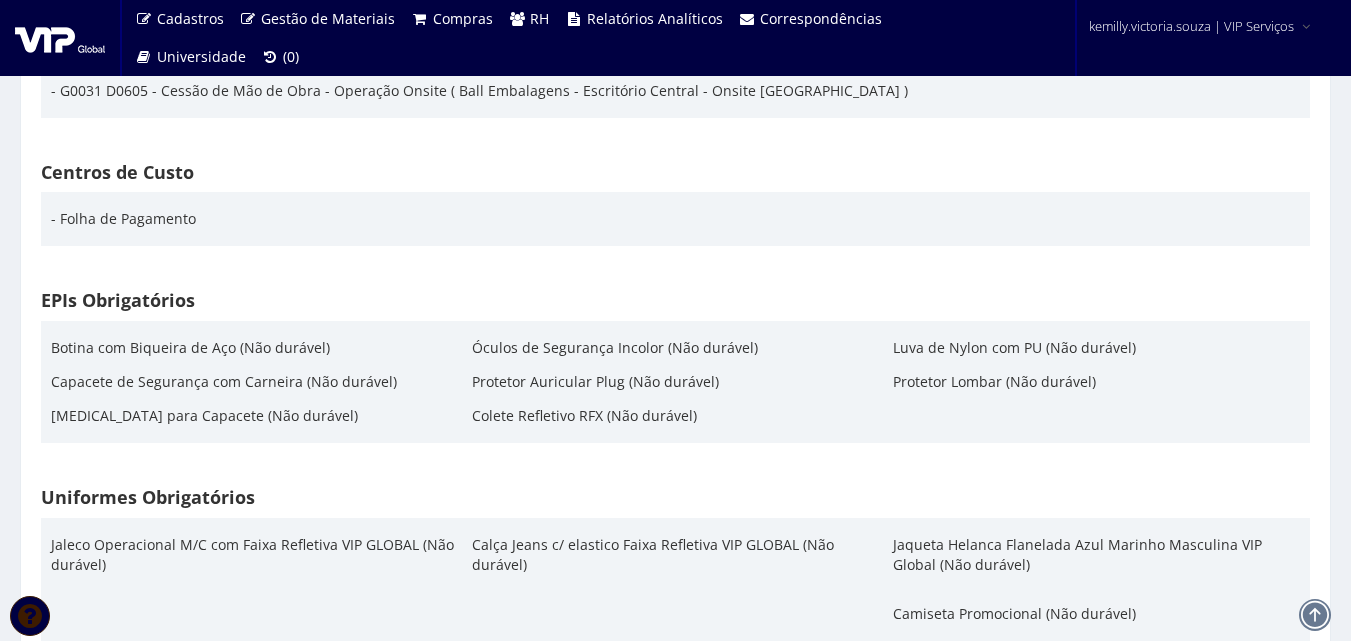 drag, startPoint x: 407, startPoint y: 560, endPoint x: 405, endPoint y: 547, distance: 13.152946 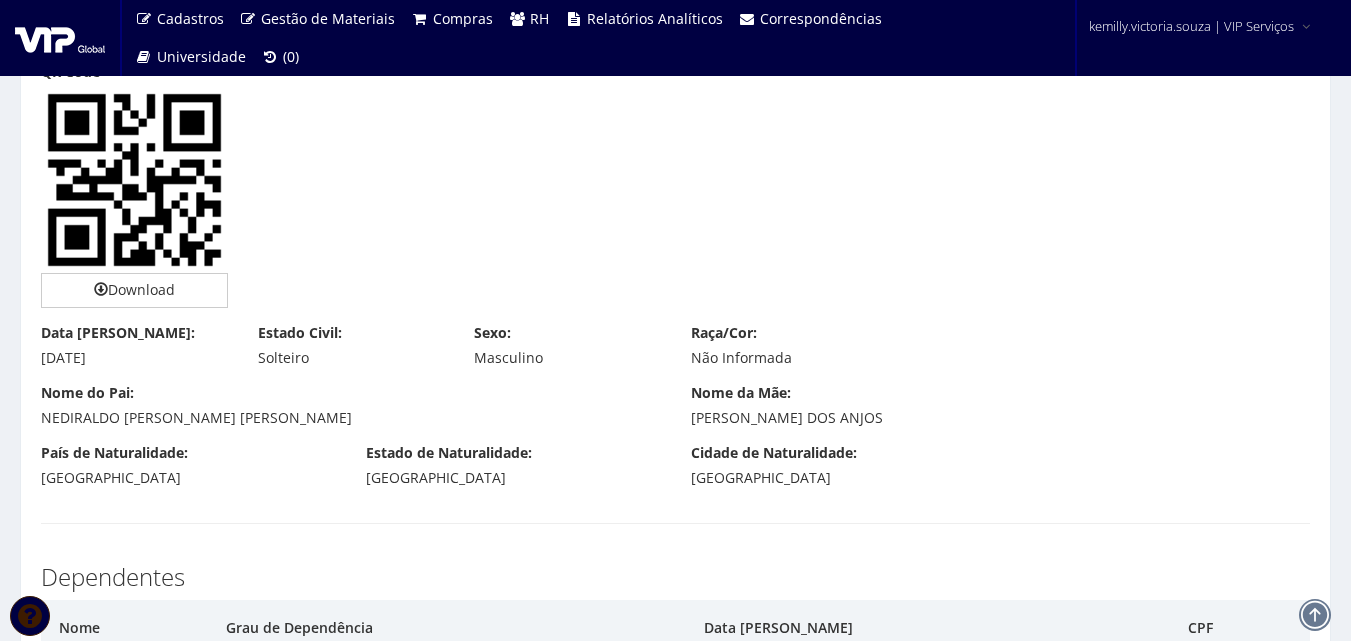 scroll, scrollTop: 0, scrollLeft: 0, axis: both 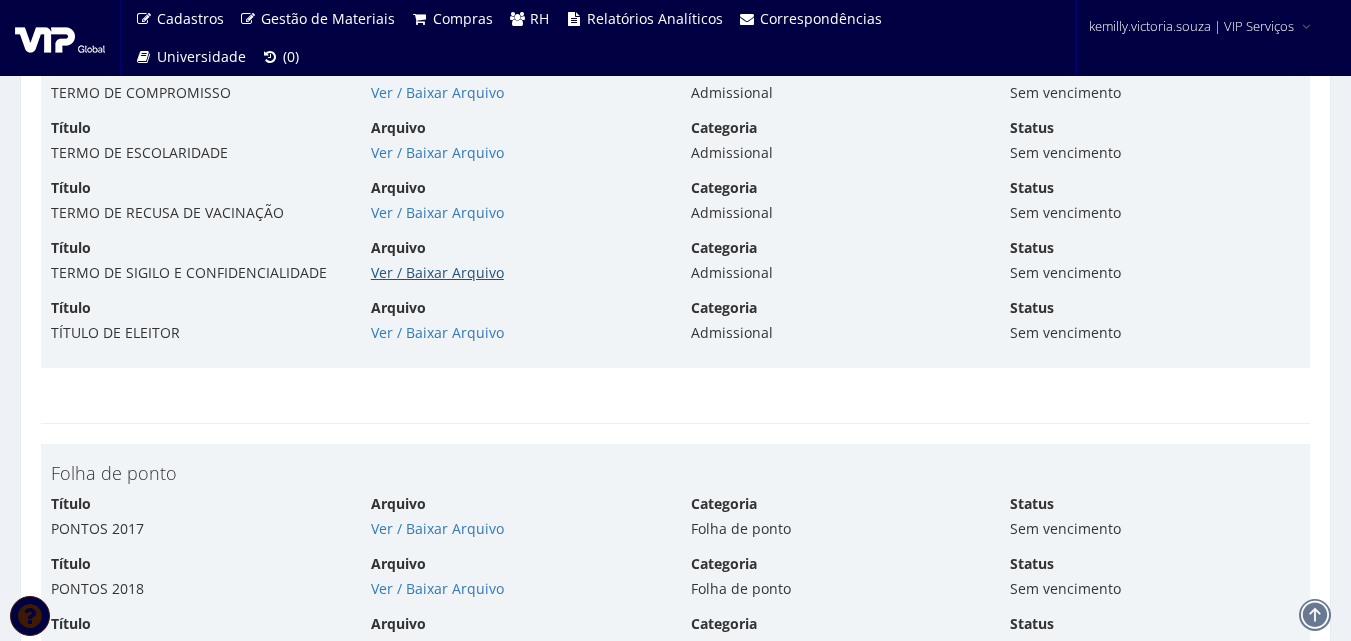 click on "Ver /
Baixar
Arquivo" at bounding box center (437, 272) 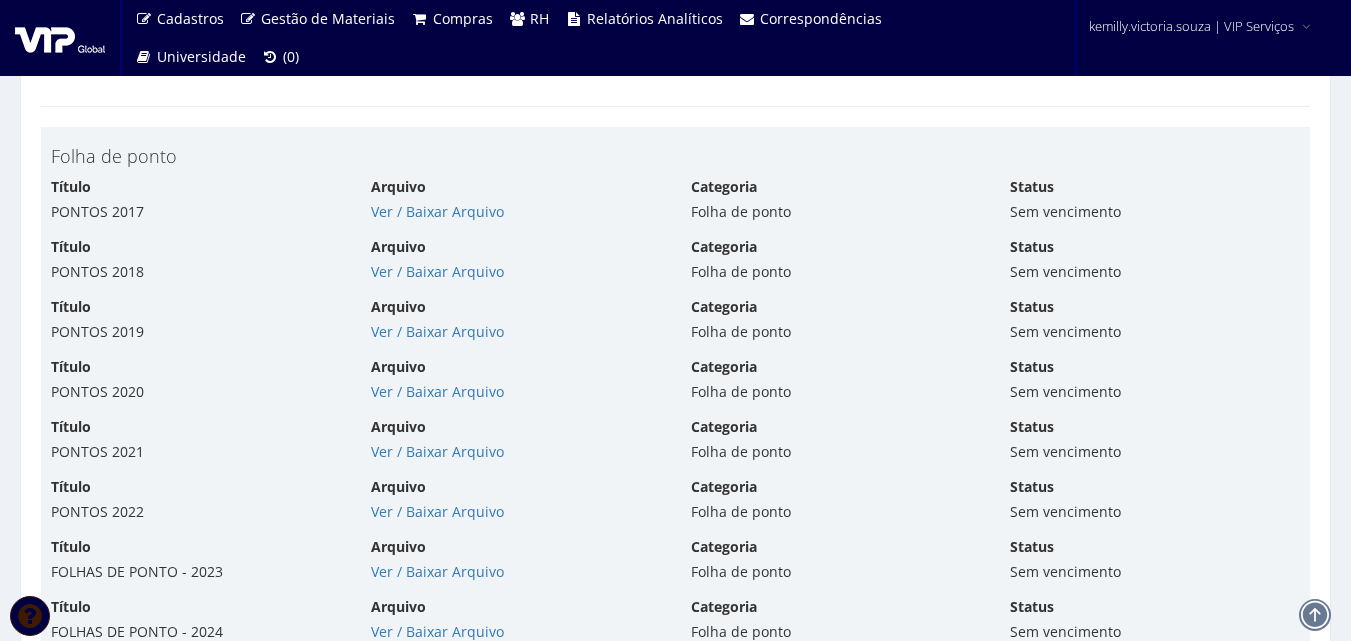 scroll, scrollTop: 6300, scrollLeft: 0, axis: vertical 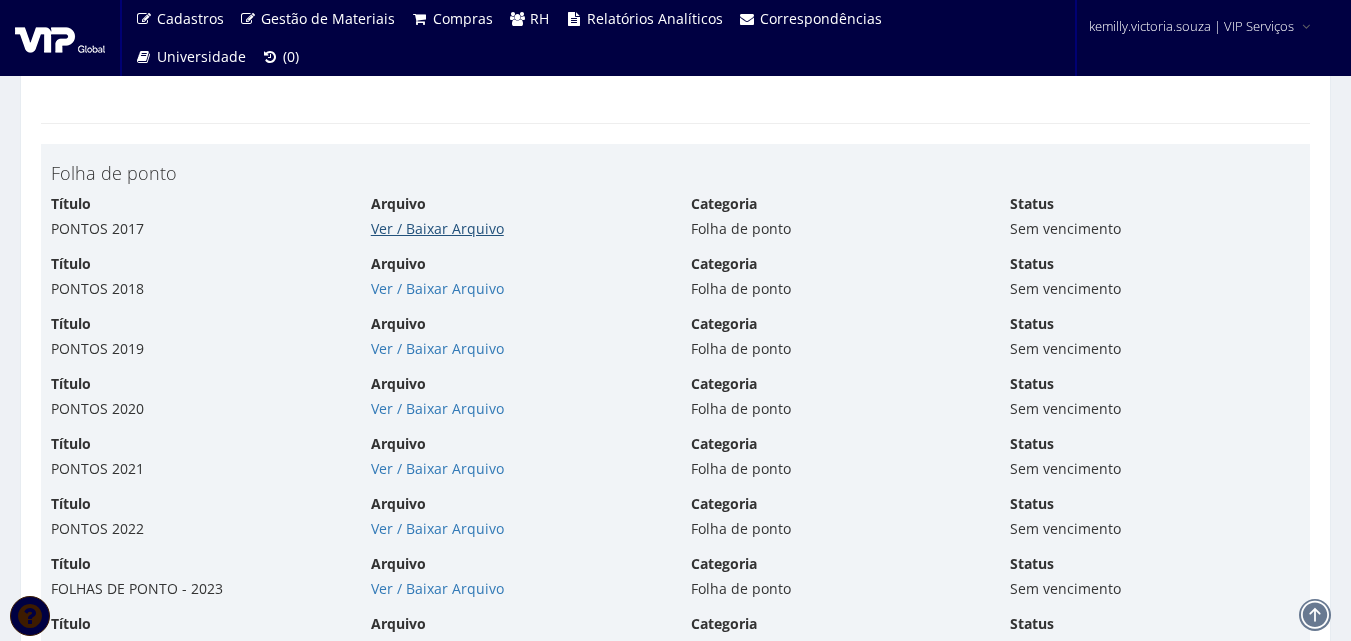 click on "Ver /
Baixar
Arquivo" at bounding box center [437, 228] 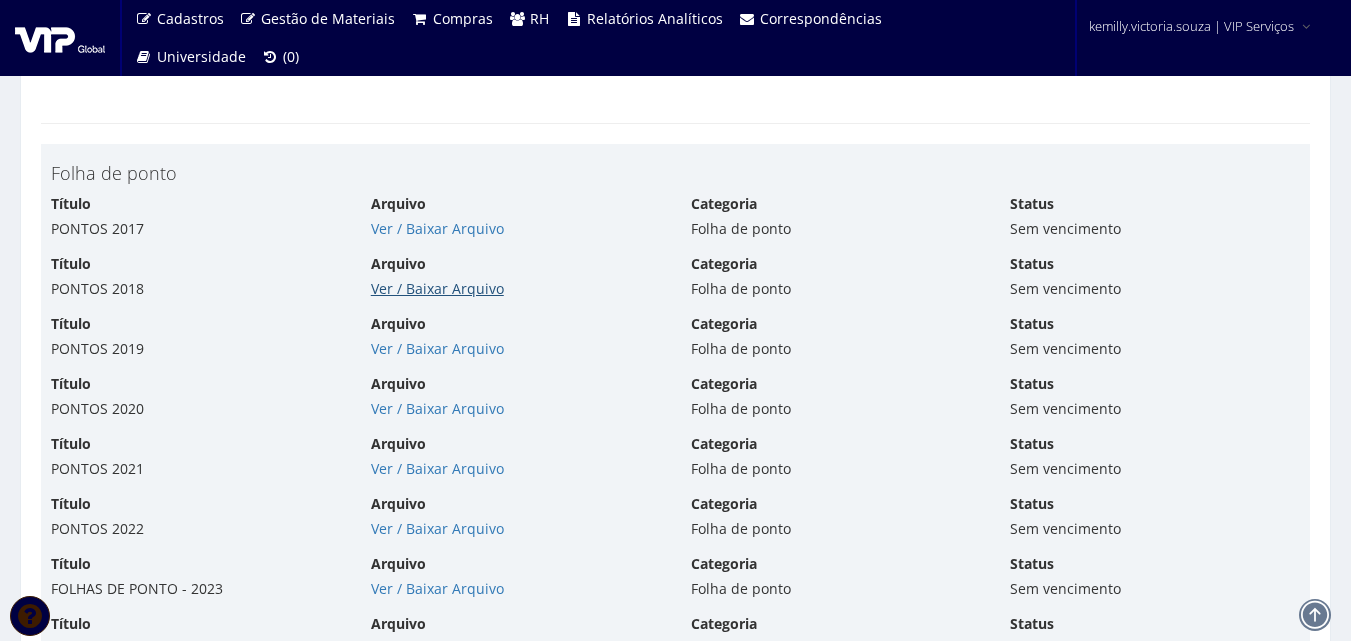 click on "Ver /
Baixar
Arquivo" at bounding box center [437, 288] 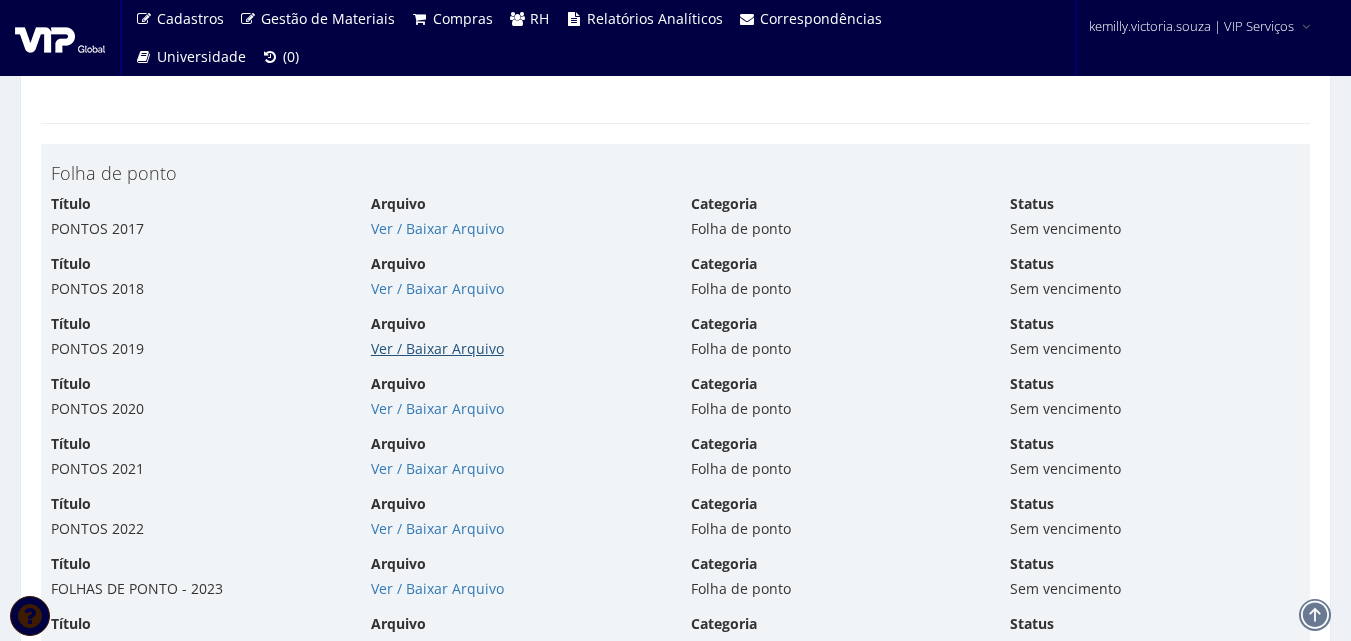 click on "Ver /
Baixar
Arquivo" at bounding box center (437, 348) 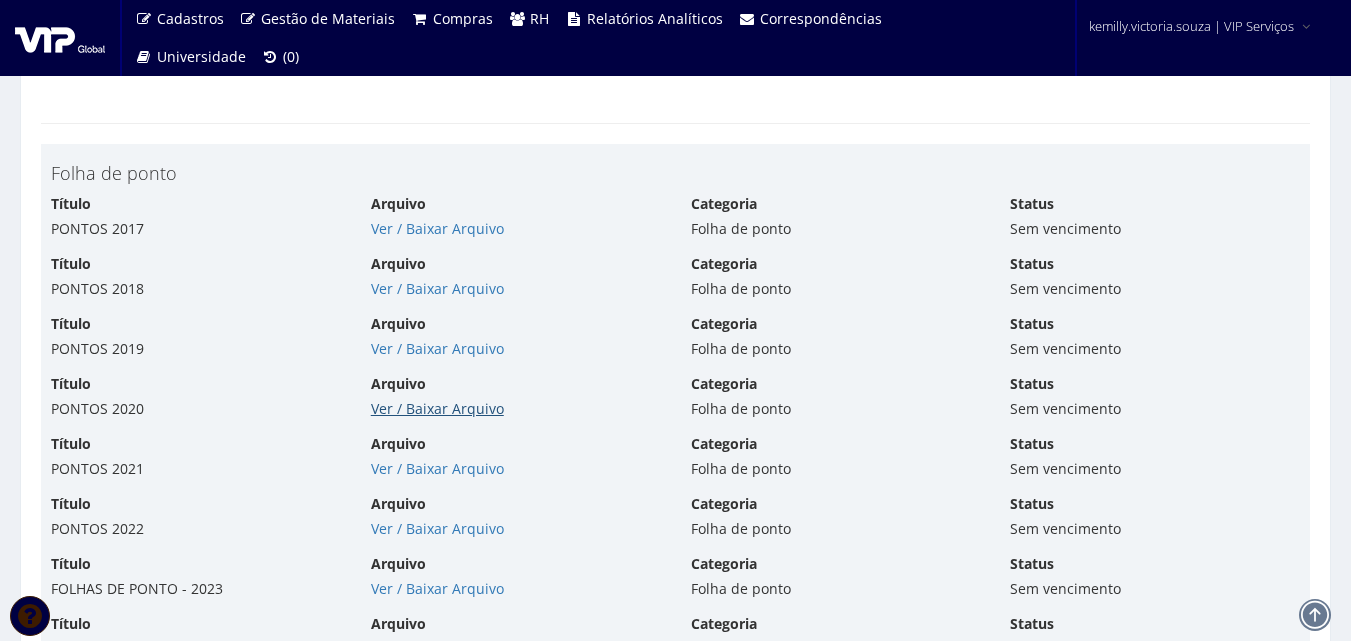 click on "Ver /
Baixar
Arquivo" at bounding box center (437, 408) 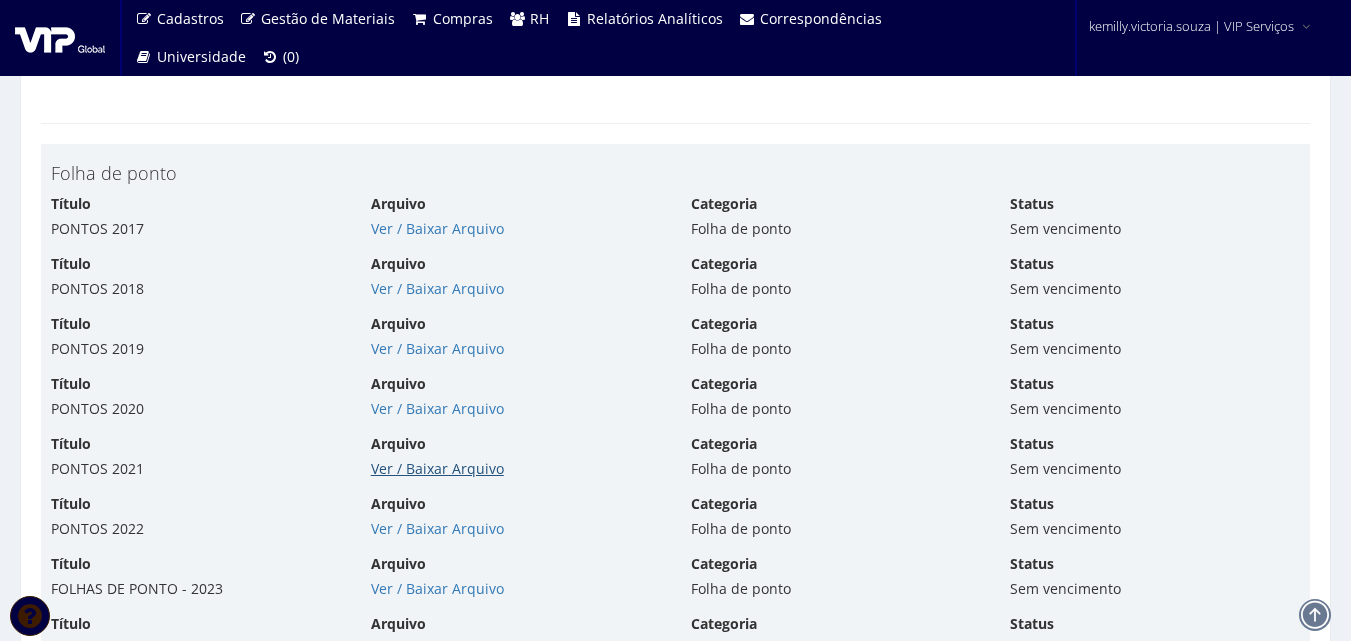 click on "Ver /
Baixar
Arquivo" at bounding box center [437, 468] 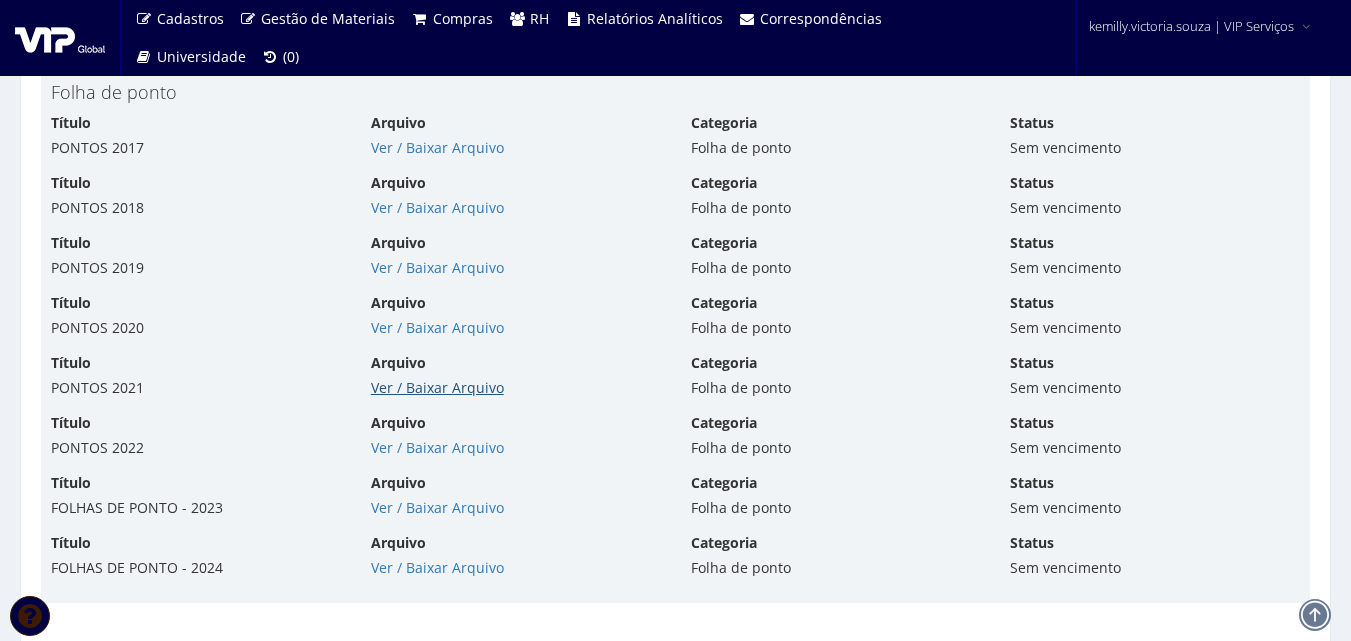 scroll, scrollTop: 6400, scrollLeft: 0, axis: vertical 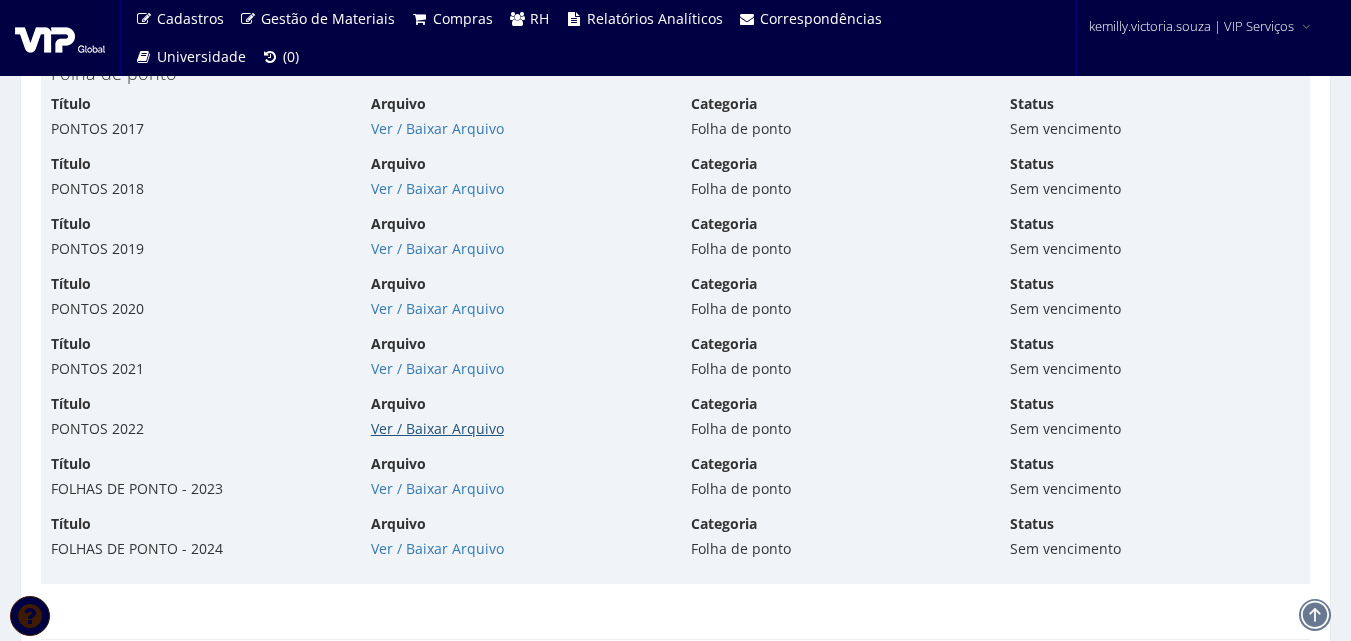 click on "Ver /
Baixar
Arquivo" at bounding box center (437, 428) 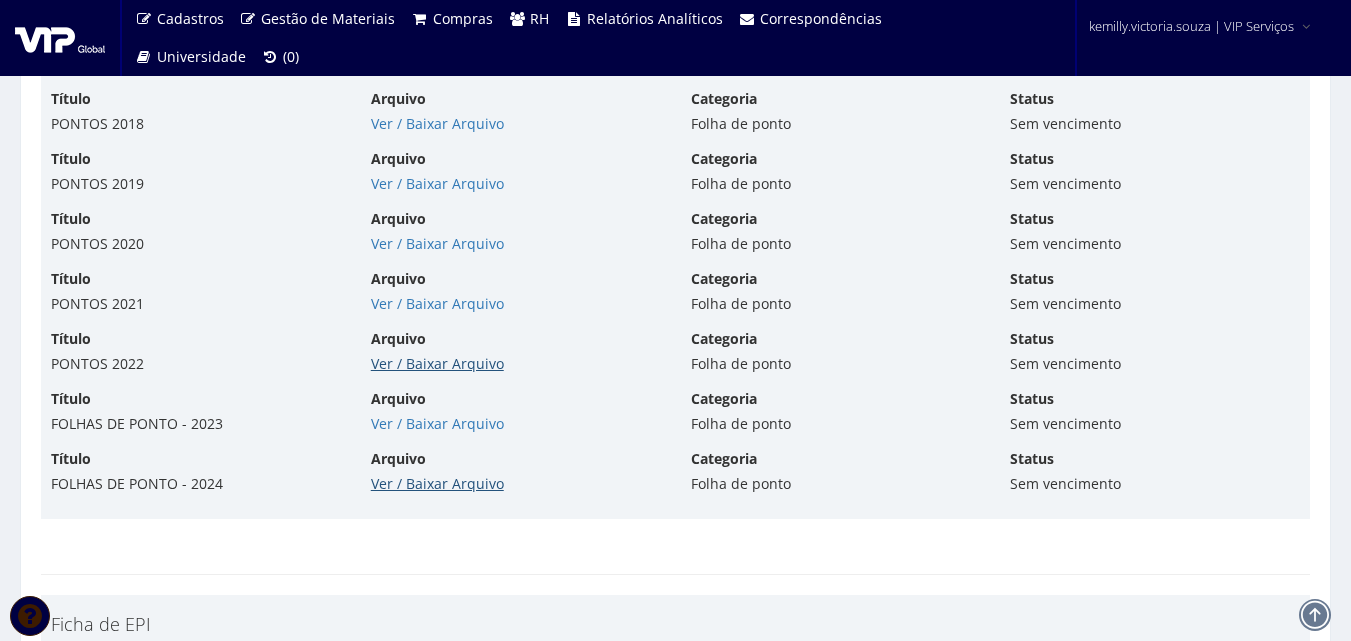 scroll, scrollTop: 6500, scrollLeft: 0, axis: vertical 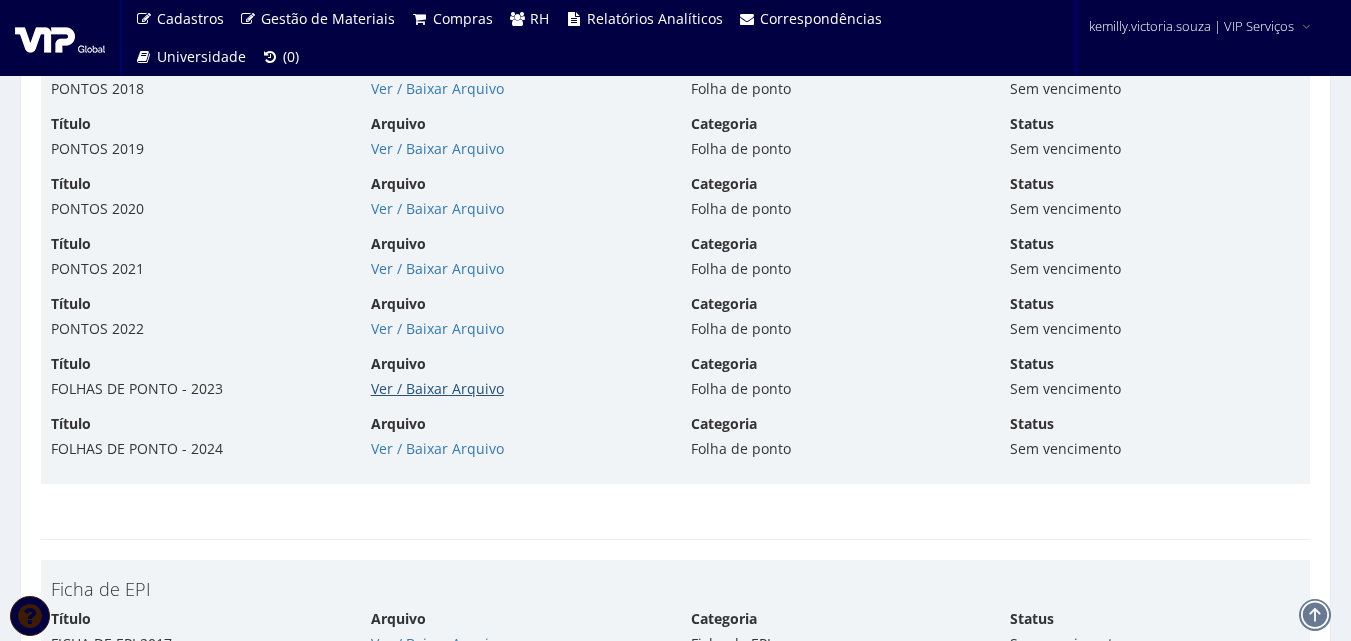 click on "Ver /
Baixar
Arquivo" at bounding box center (437, 388) 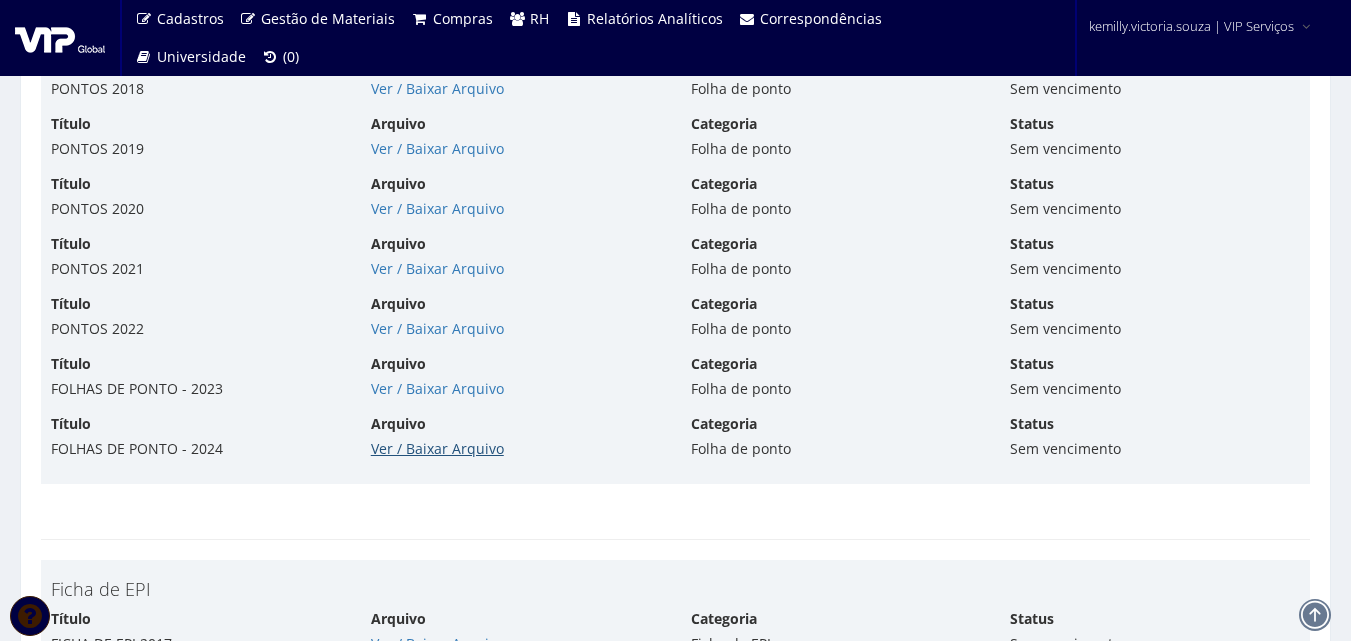 click on "Ver /
Baixar
Arquivo" at bounding box center [437, 448] 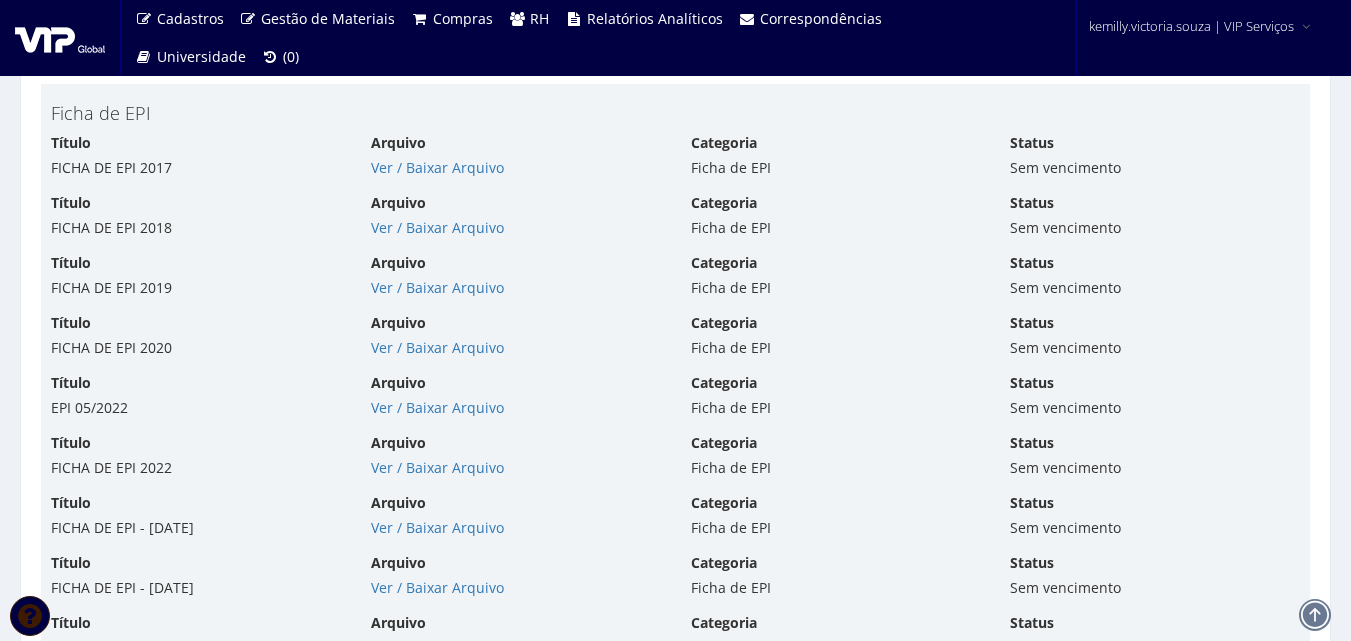 scroll, scrollTop: 6800, scrollLeft: 0, axis: vertical 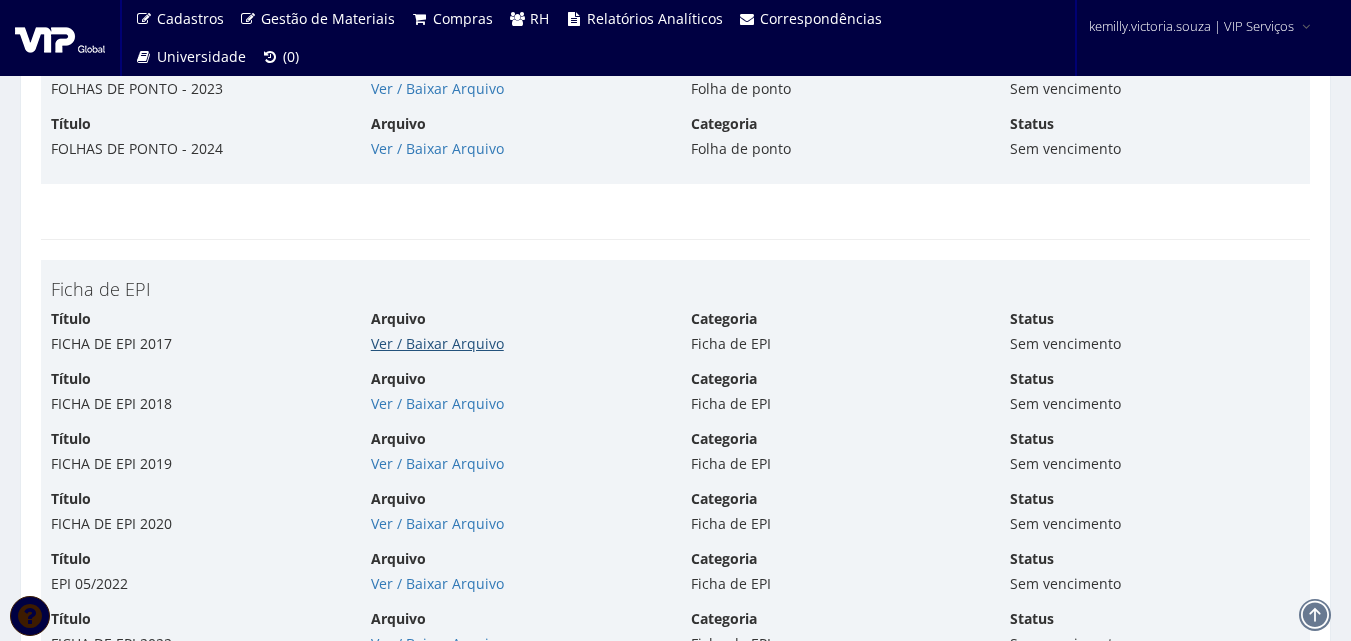 click on "Ver /
Baixar
Arquivo" at bounding box center (437, 343) 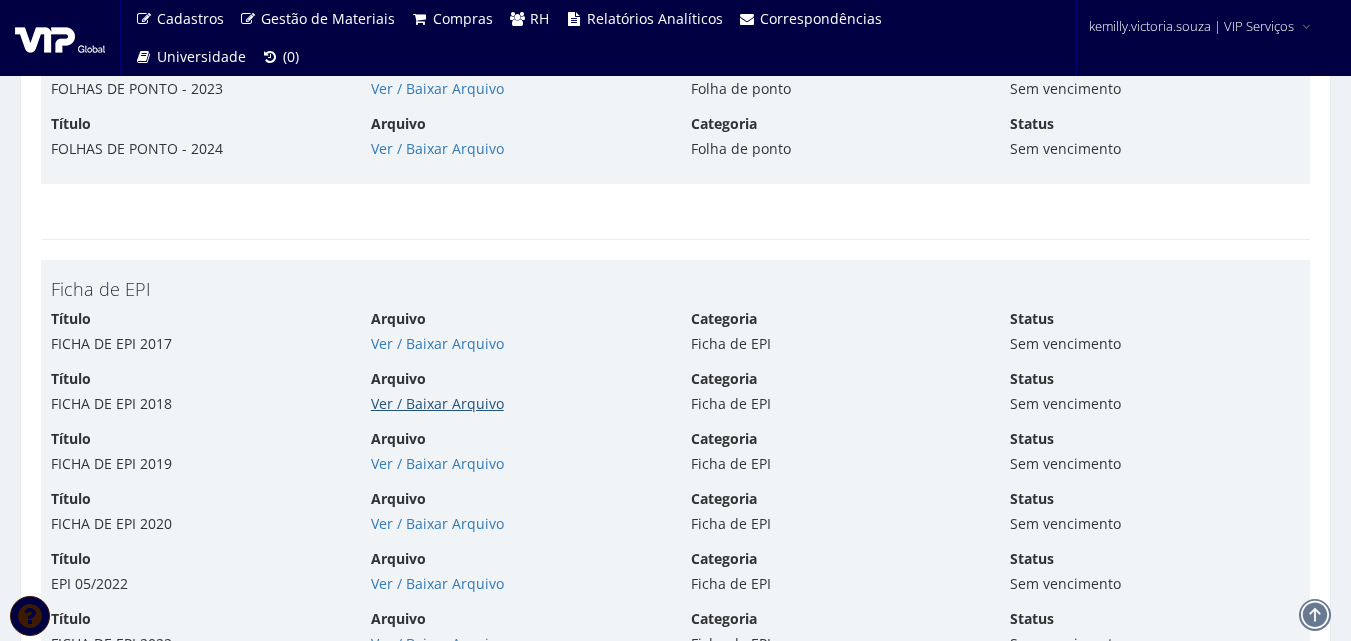 click on "Ver /
Baixar
Arquivo" at bounding box center (437, 403) 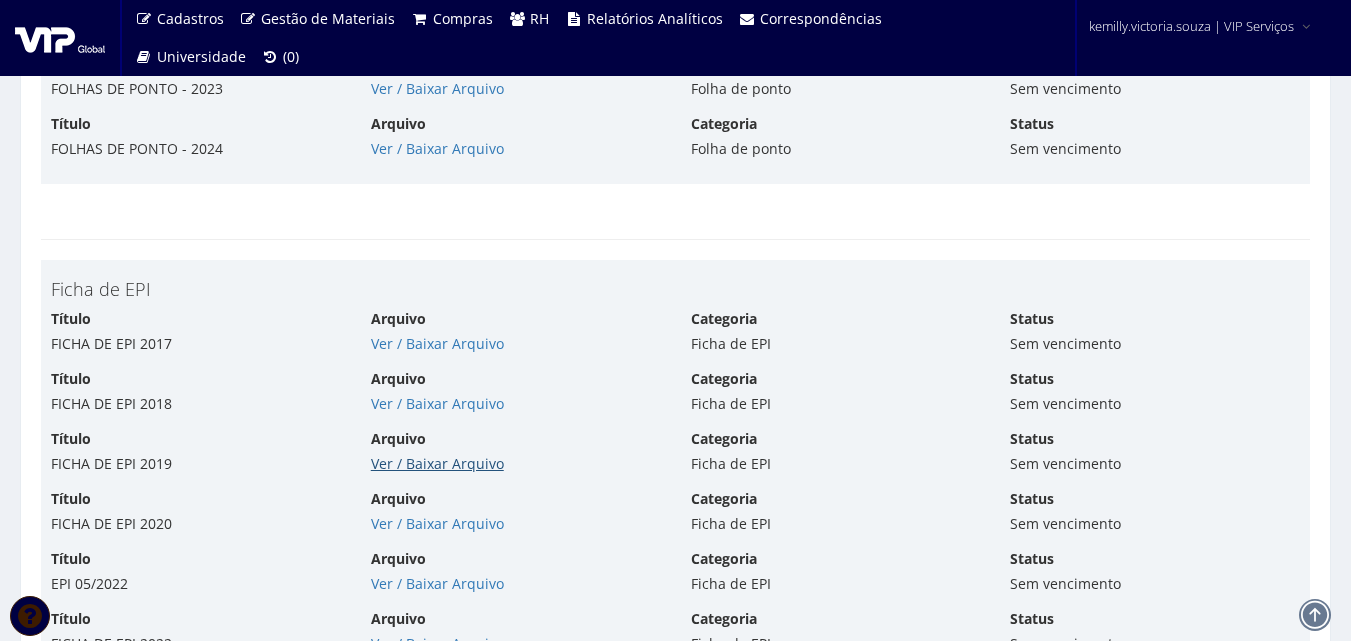 click on "Ver /
Baixar
Arquivo" at bounding box center [437, 463] 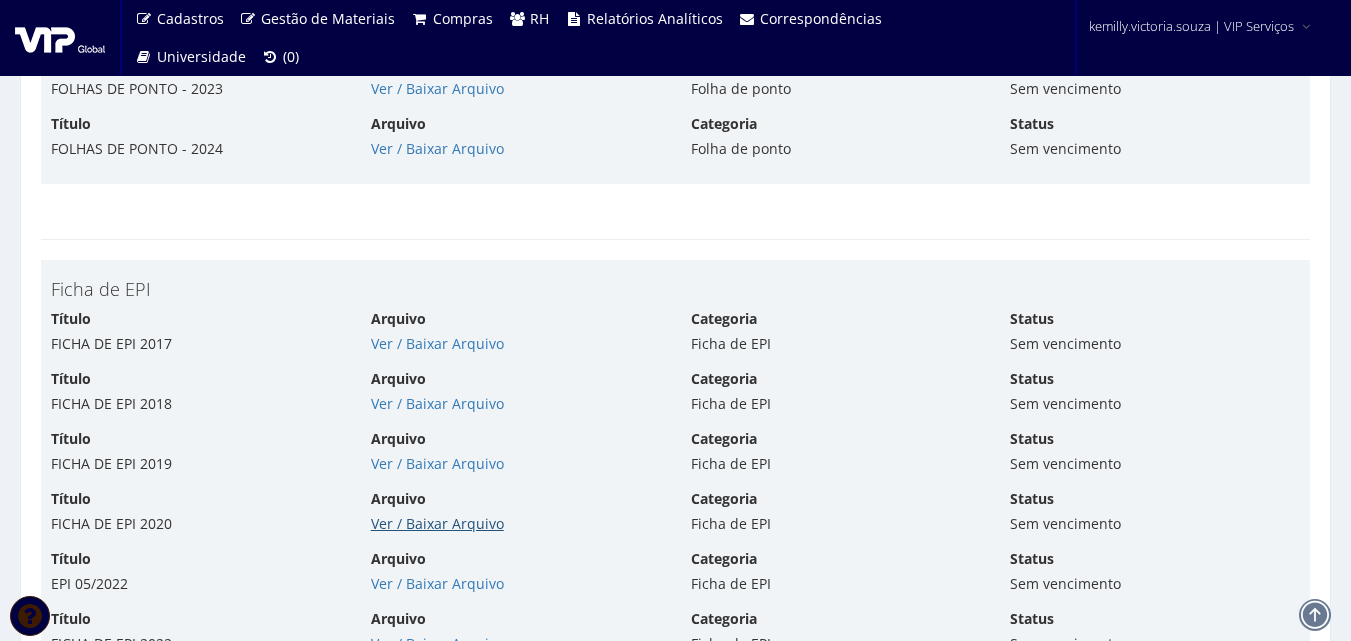 click on "Ver /
Baixar
Arquivo" at bounding box center [437, 523] 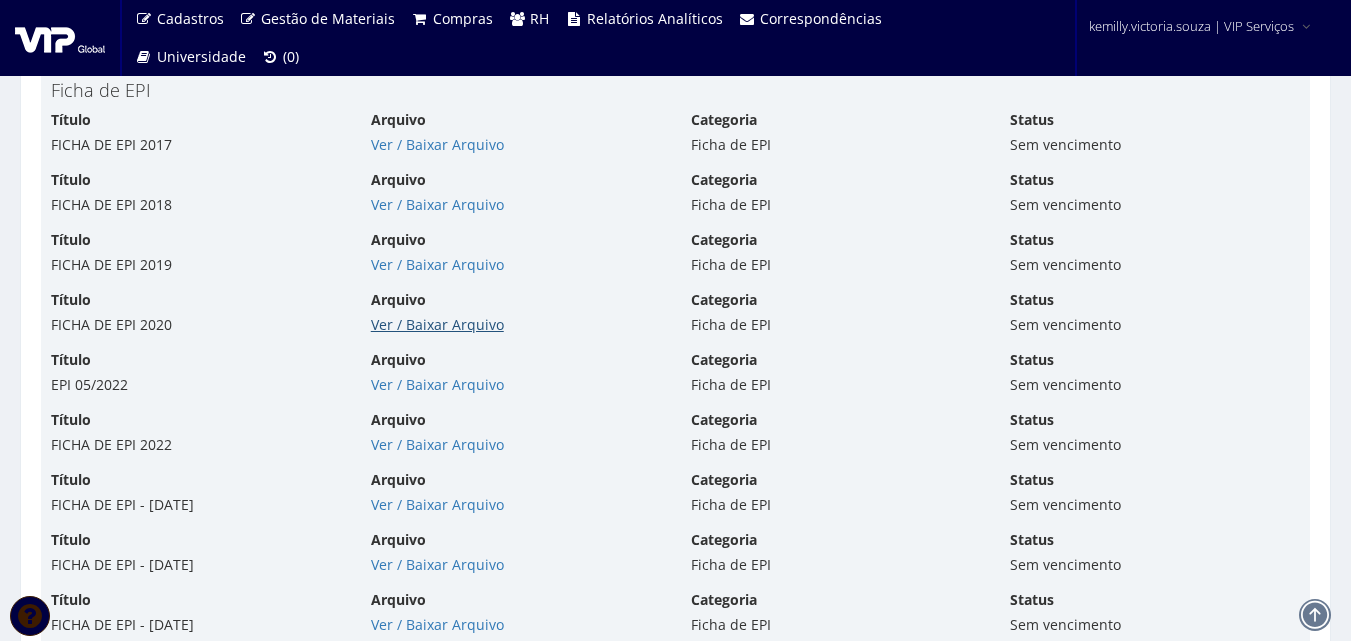scroll, scrollTop: 7000, scrollLeft: 0, axis: vertical 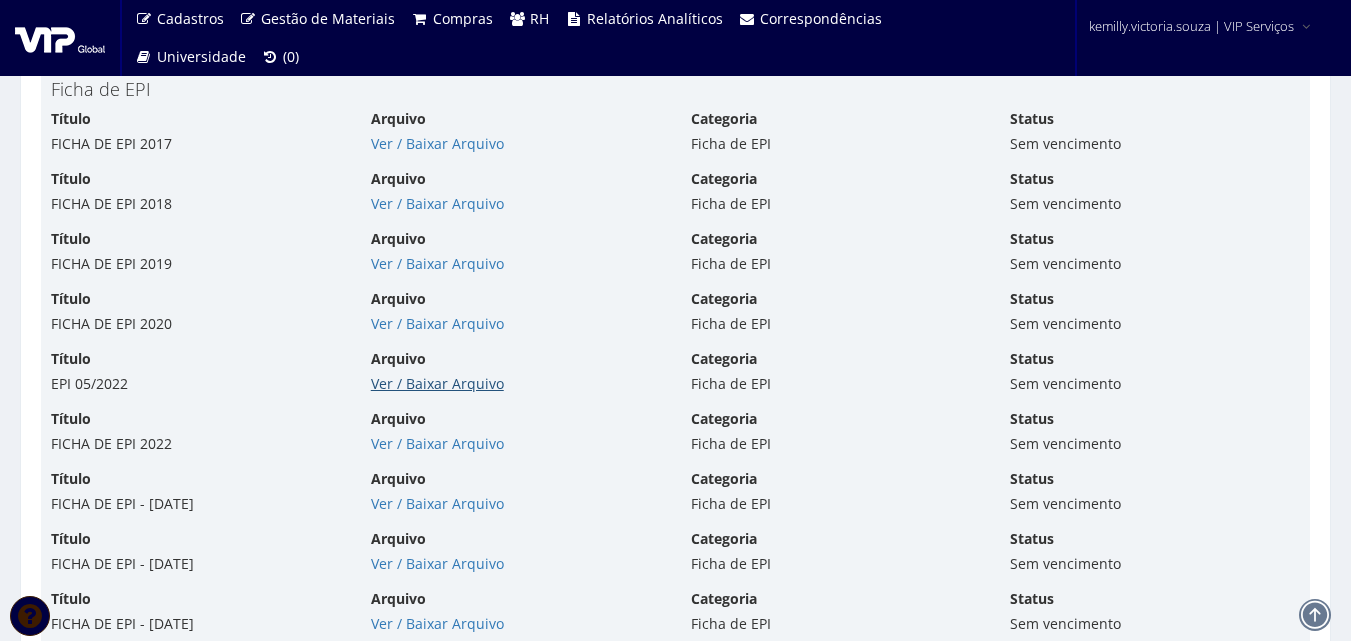 click on "Ver /
Baixar
Arquivo" at bounding box center (437, 383) 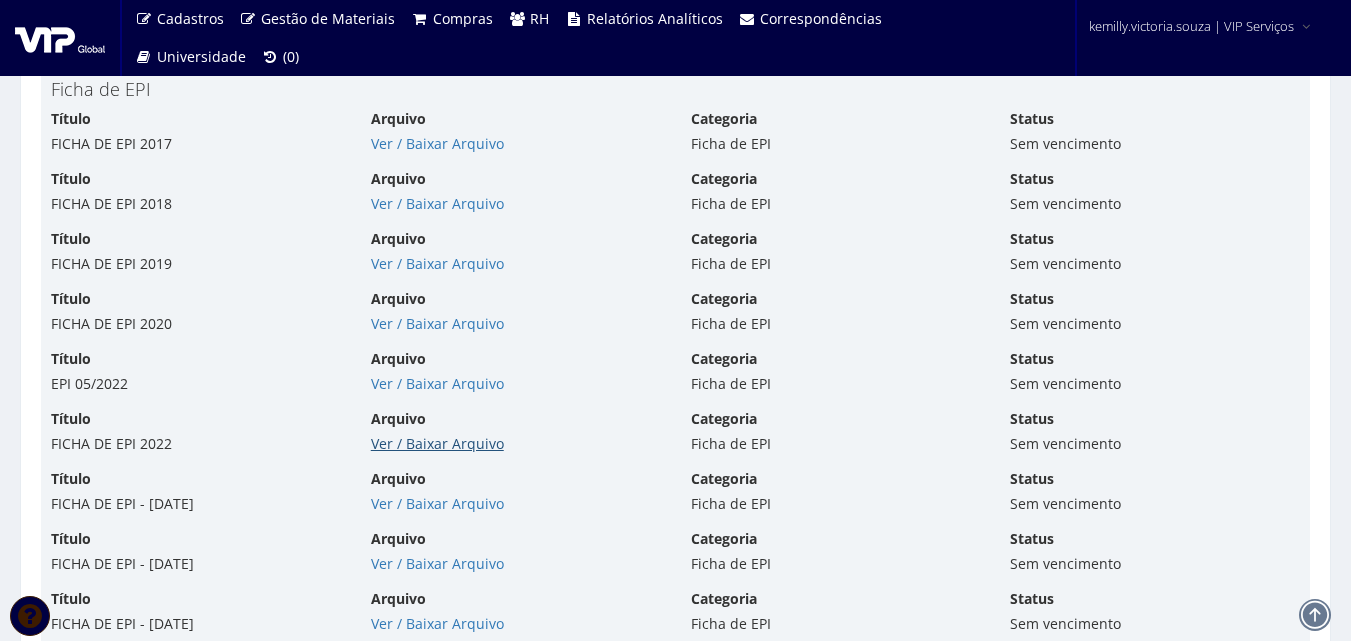 click on "Ver /
Baixar
Arquivo" at bounding box center [437, 443] 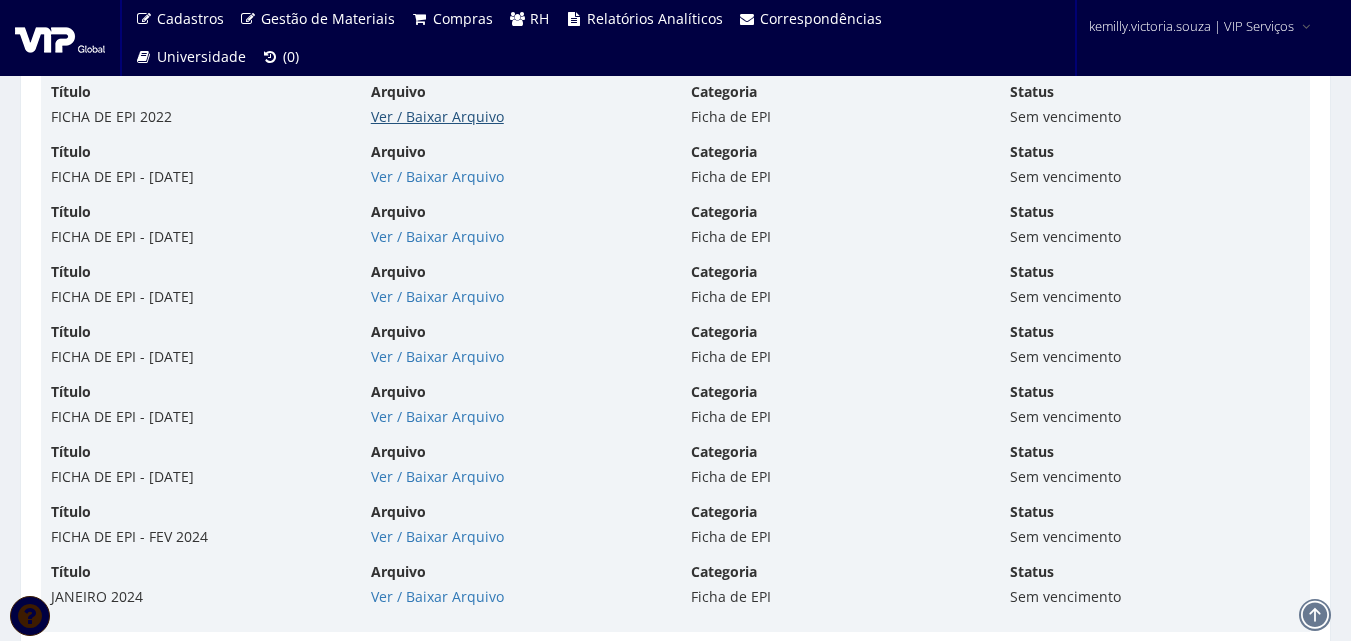 scroll, scrollTop: 7400, scrollLeft: 0, axis: vertical 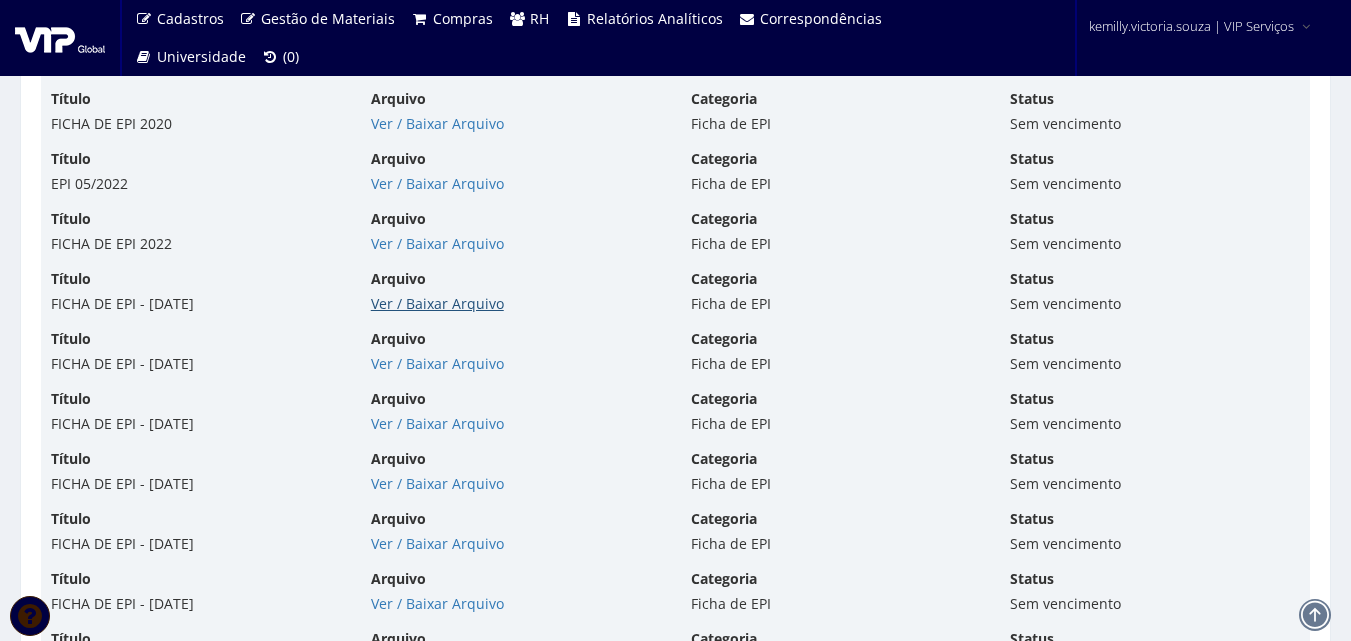 click on "Ver /
Baixar
Arquivo" at bounding box center [437, 303] 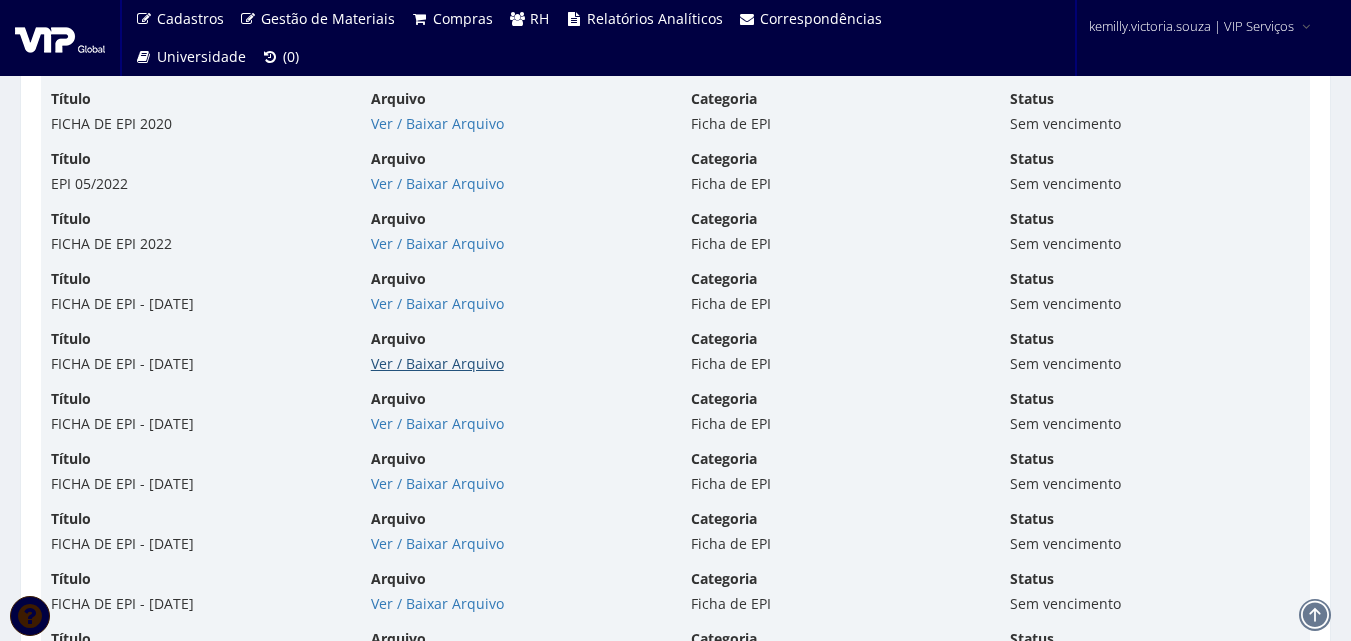 click on "Ver /
Baixar
Arquivo" at bounding box center (437, 363) 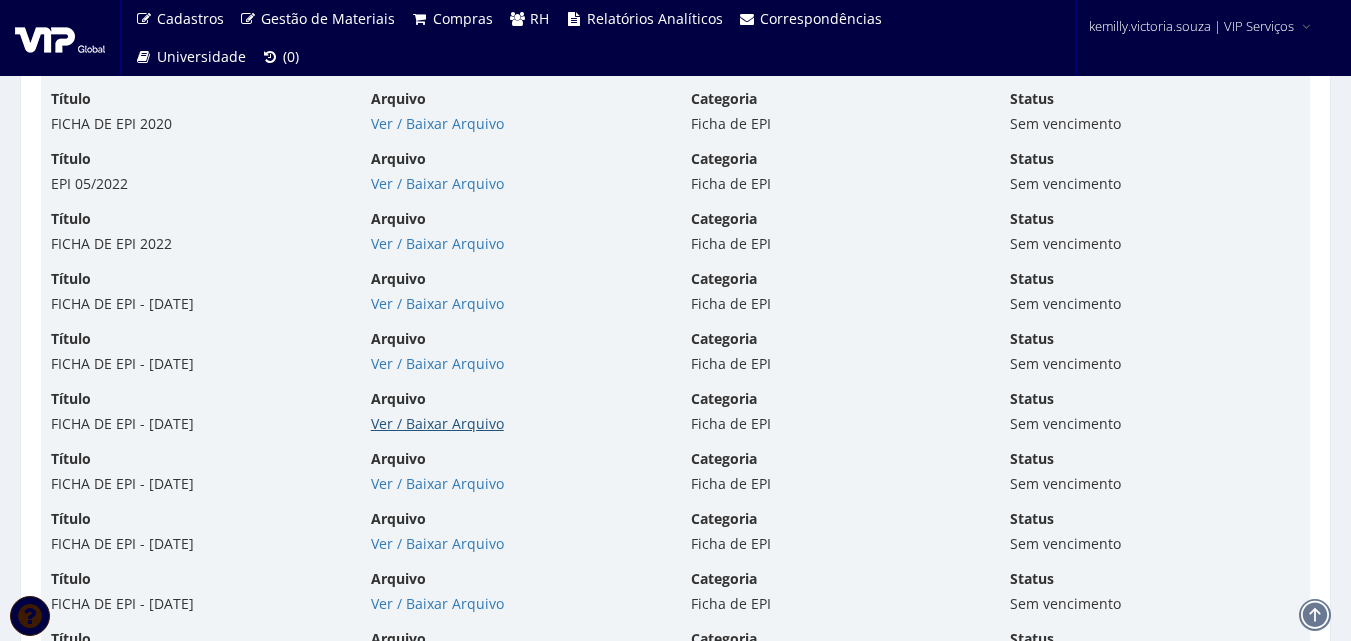 click on "Ver /
Baixar
Arquivo" at bounding box center [437, 423] 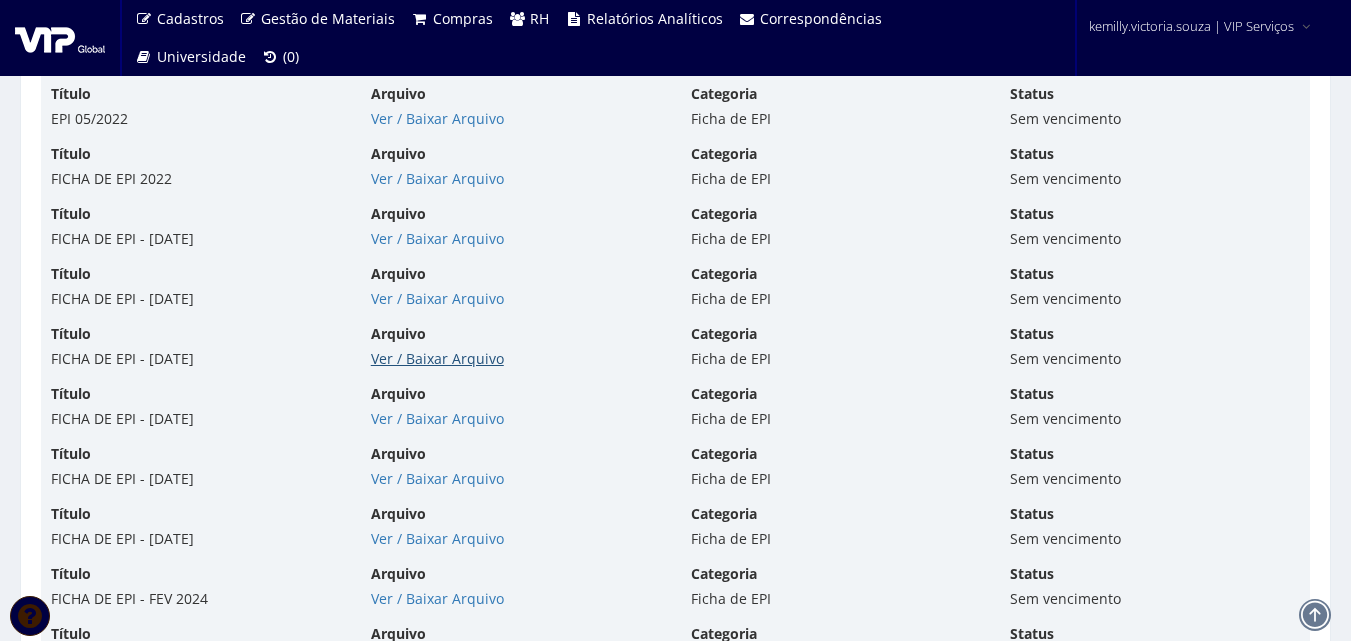 scroll, scrollTop: 7300, scrollLeft: 0, axis: vertical 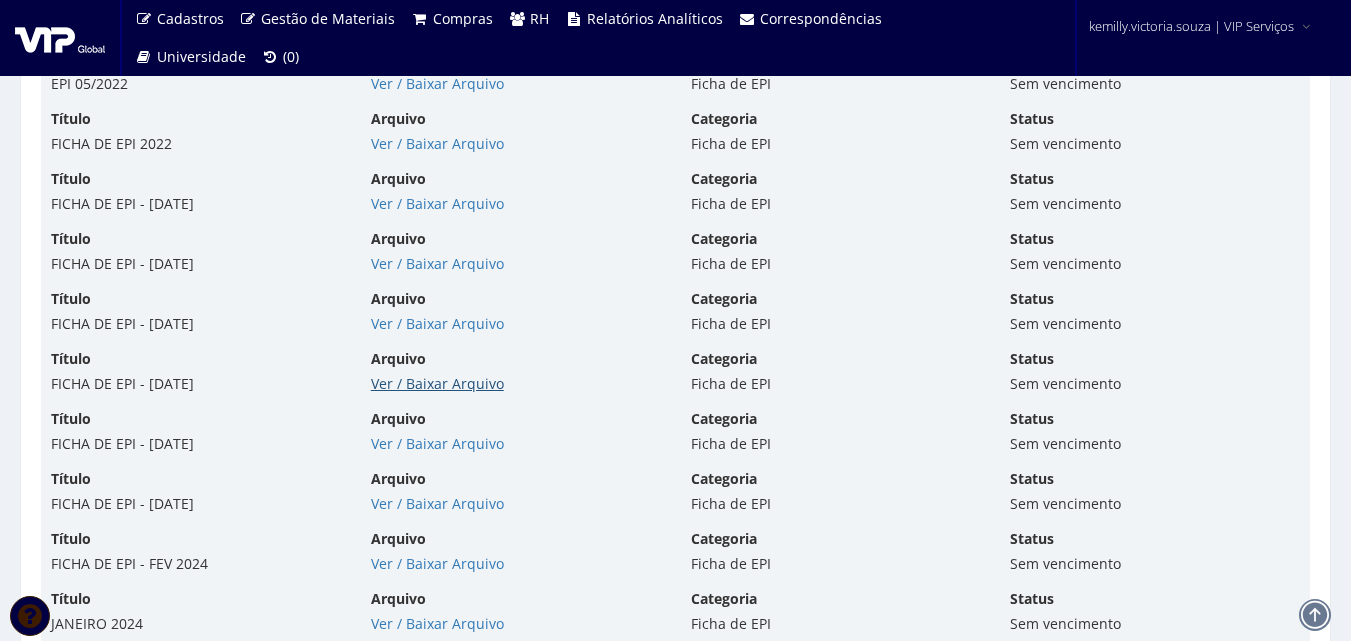 click on "Ver /
Baixar
Arquivo" at bounding box center (437, 383) 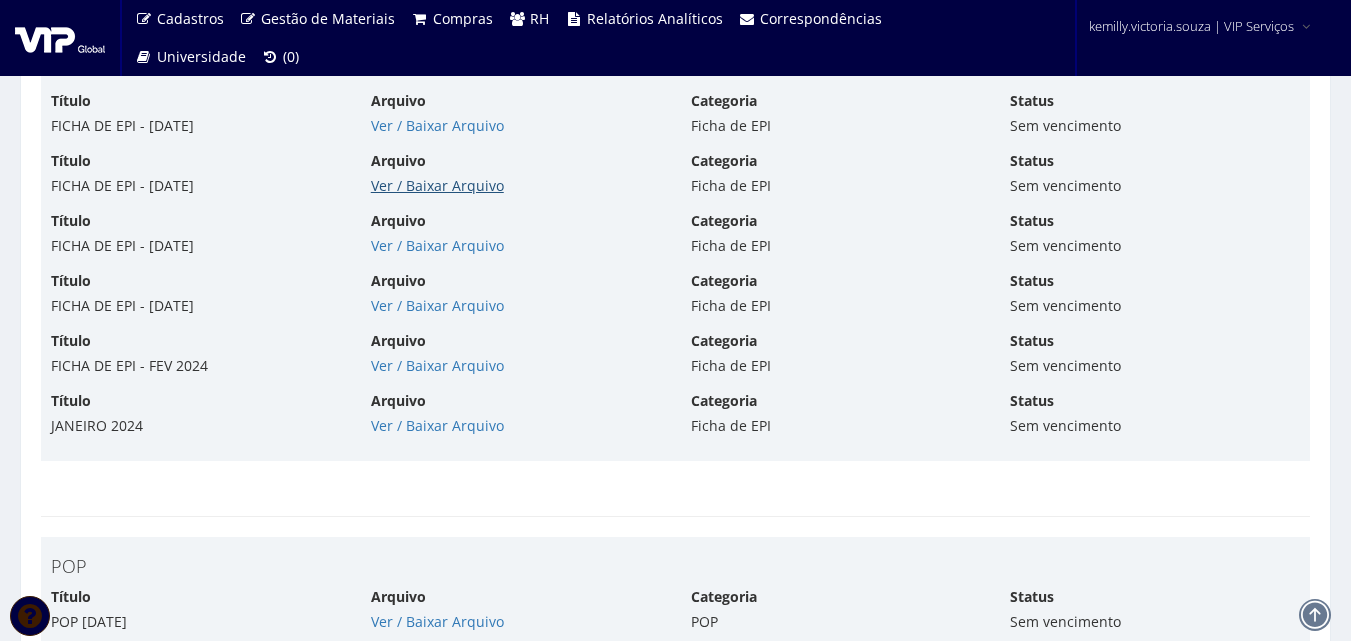 scroll, scrollTop: 7500, scrollLeft: 0, axis: vertical 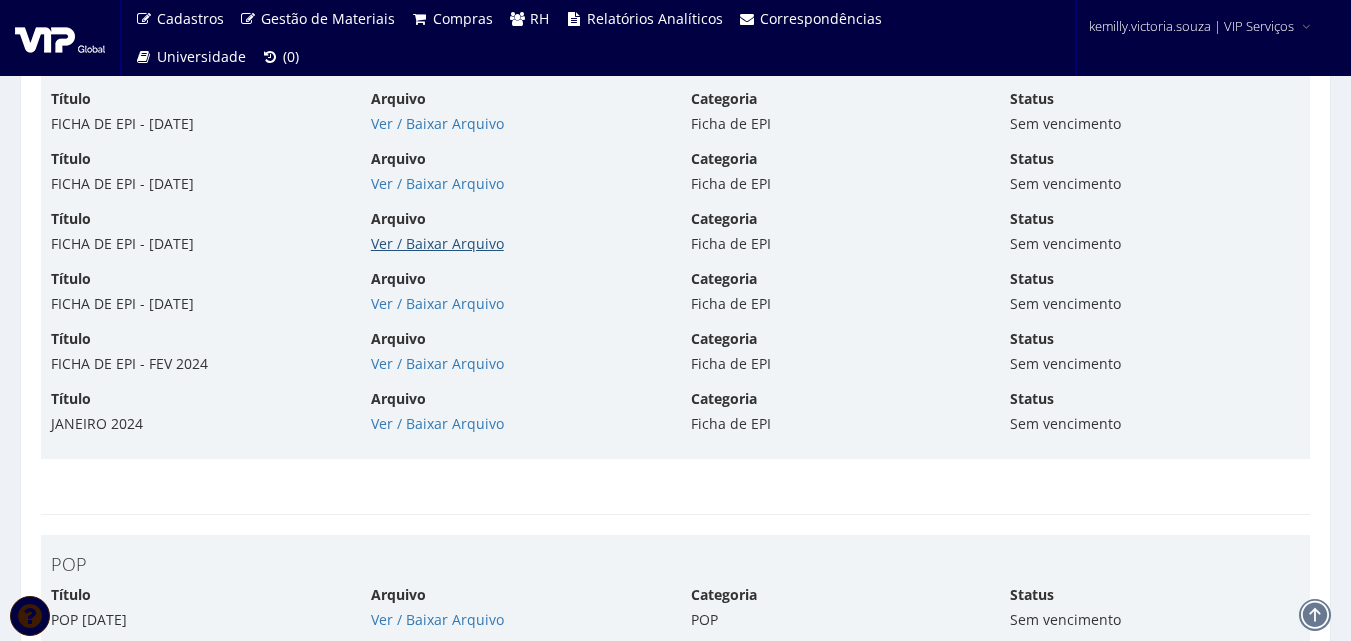 click on "Ver /
Baixar
Arquivo" at bounding box center [437, 243] 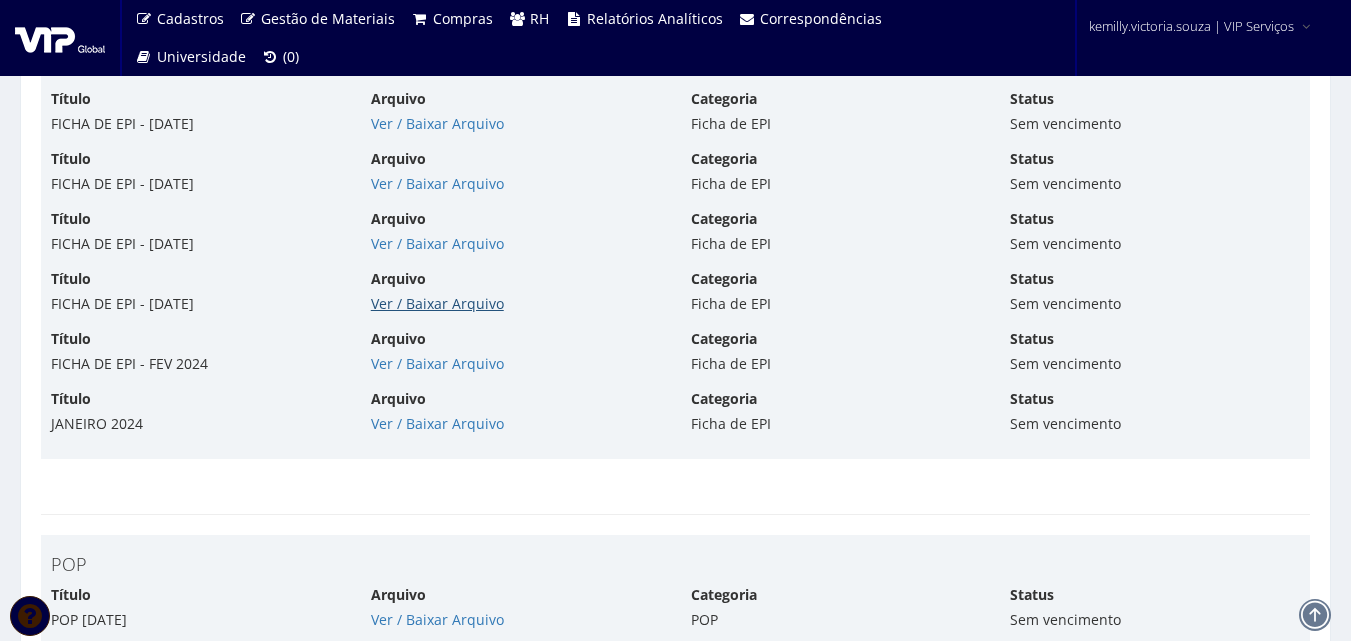 click on "Ver /
Baixar
Arquivo" at bounding box center [437, 303] 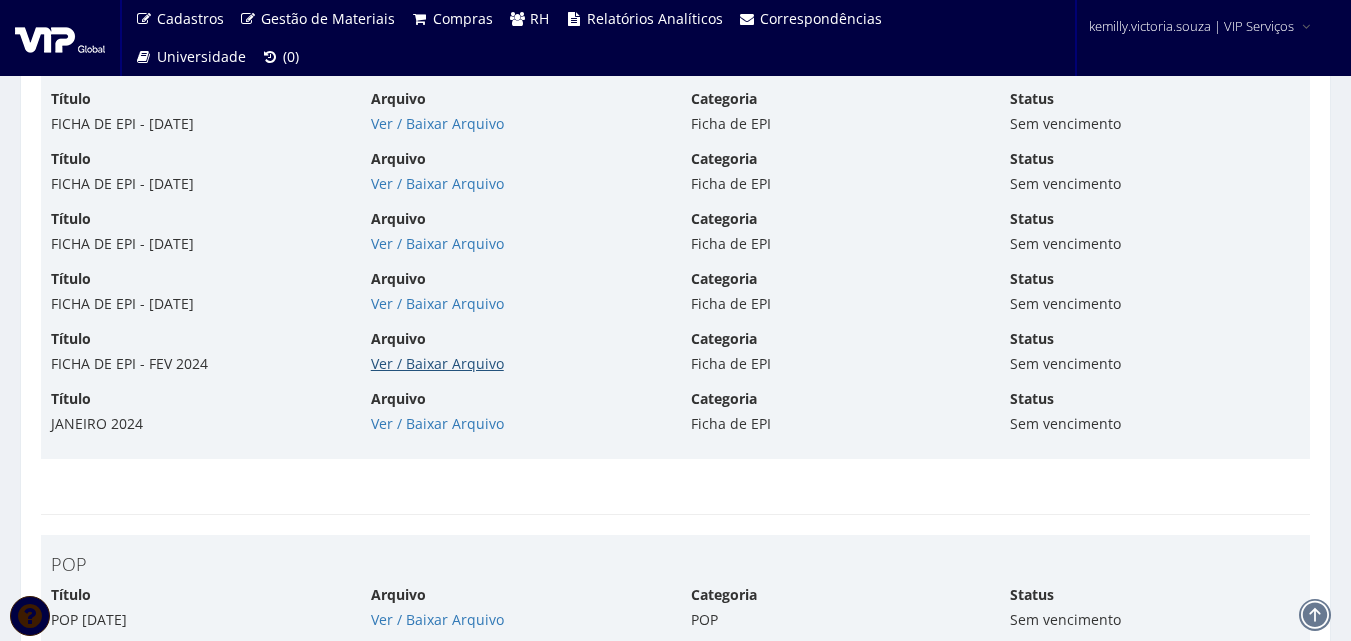 click on "Ver /
Baixar
Arquivo" at bounding box center [437, 363] 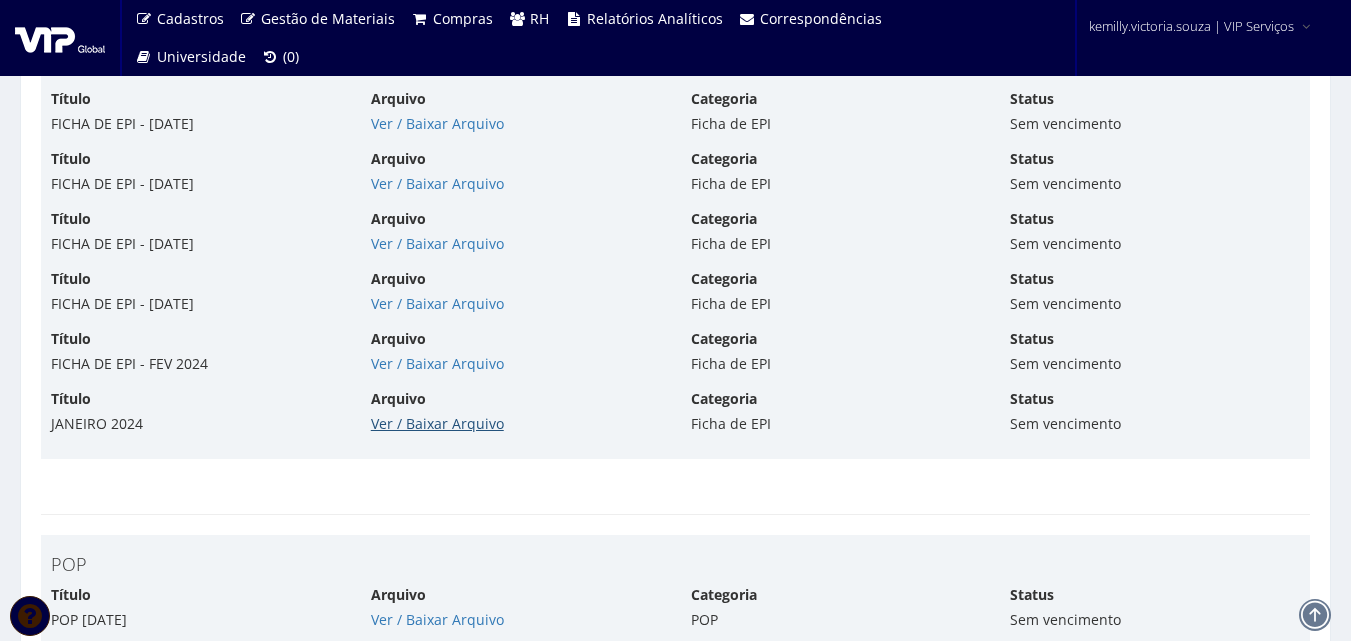 click on "Ver /
Baixar
Arquivo" at bounding box center (437, 423) 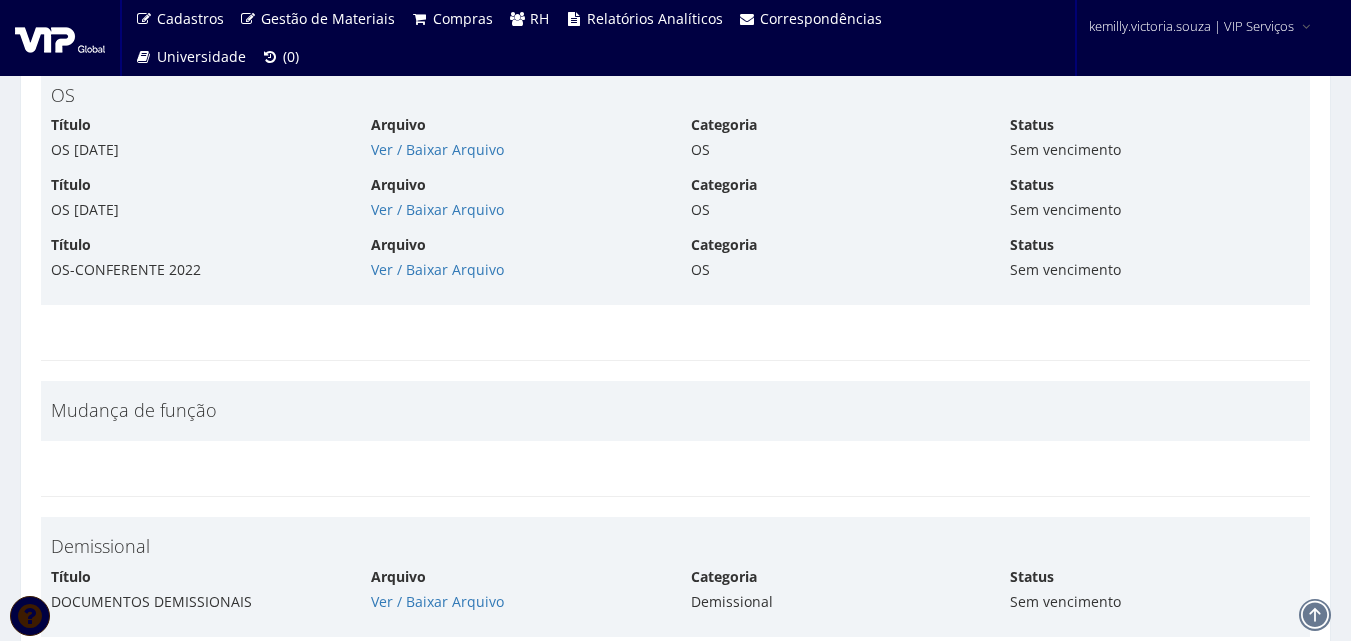 scroll, scrollTop: 8817, scrollLeft: 0, axis: vertical 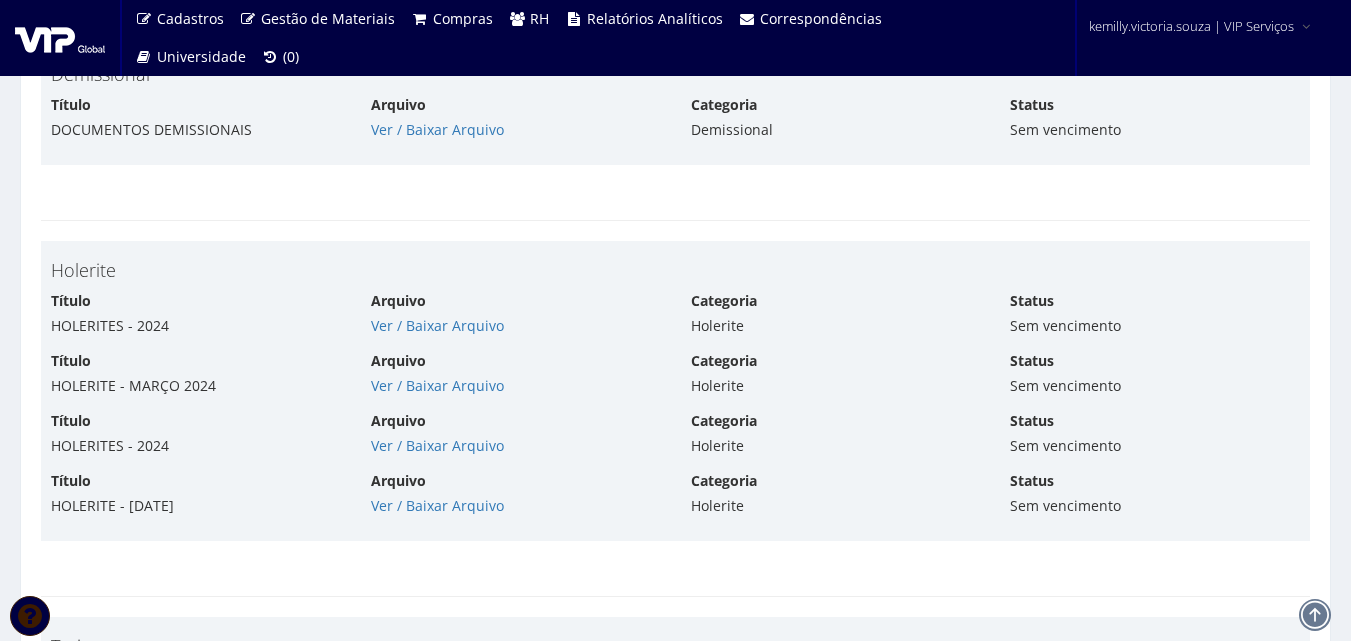 click on "Título
DOCUMENTOS DEMISSIONAIS
Arquivo
Ver /
Baixar
Arquivo
Categoria
Demissional
Status
Sem vencimento" at bounding box center [675, 125] 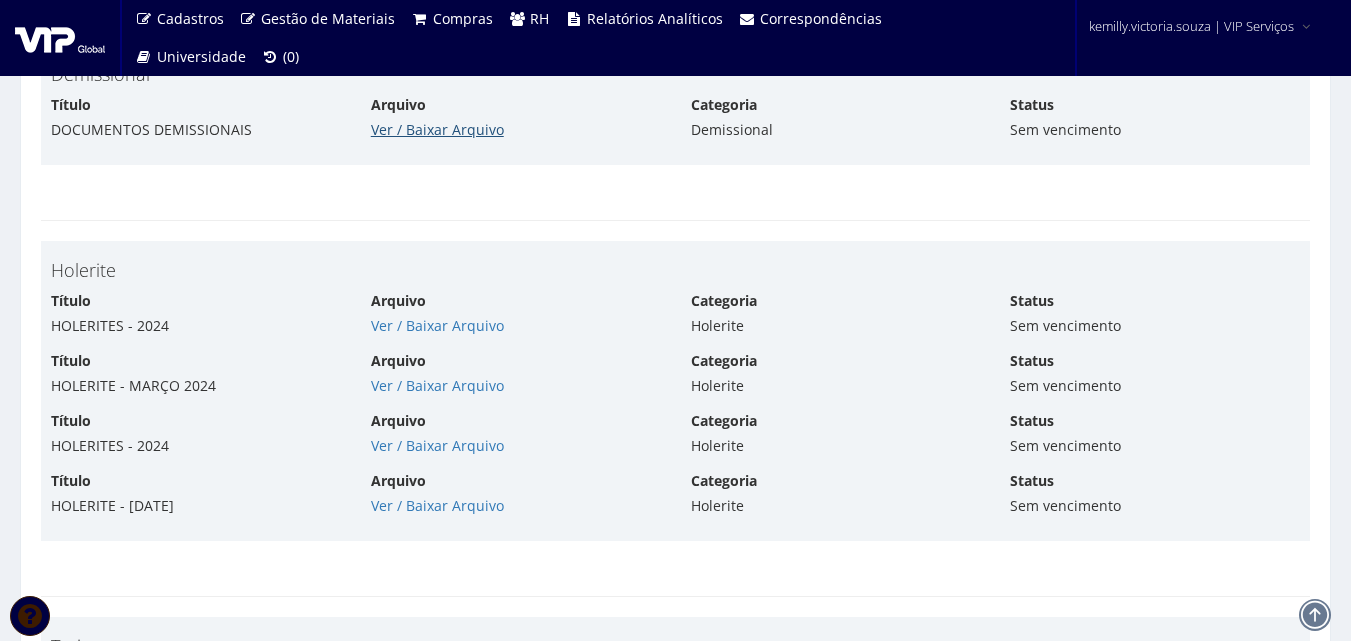 click on "Ver /
Baixar
Arquivo" at bounding box center (437, 129) 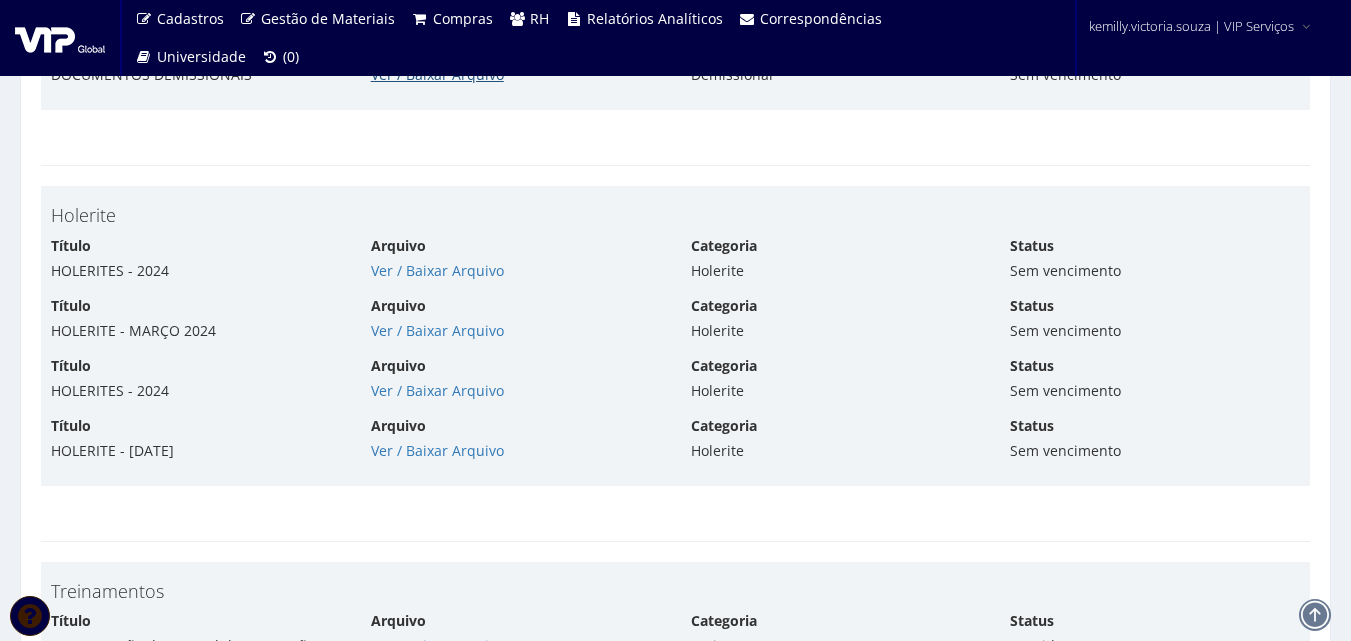 scroll, scrollTop: 8917, scrollLeft: 0, axis: vertical 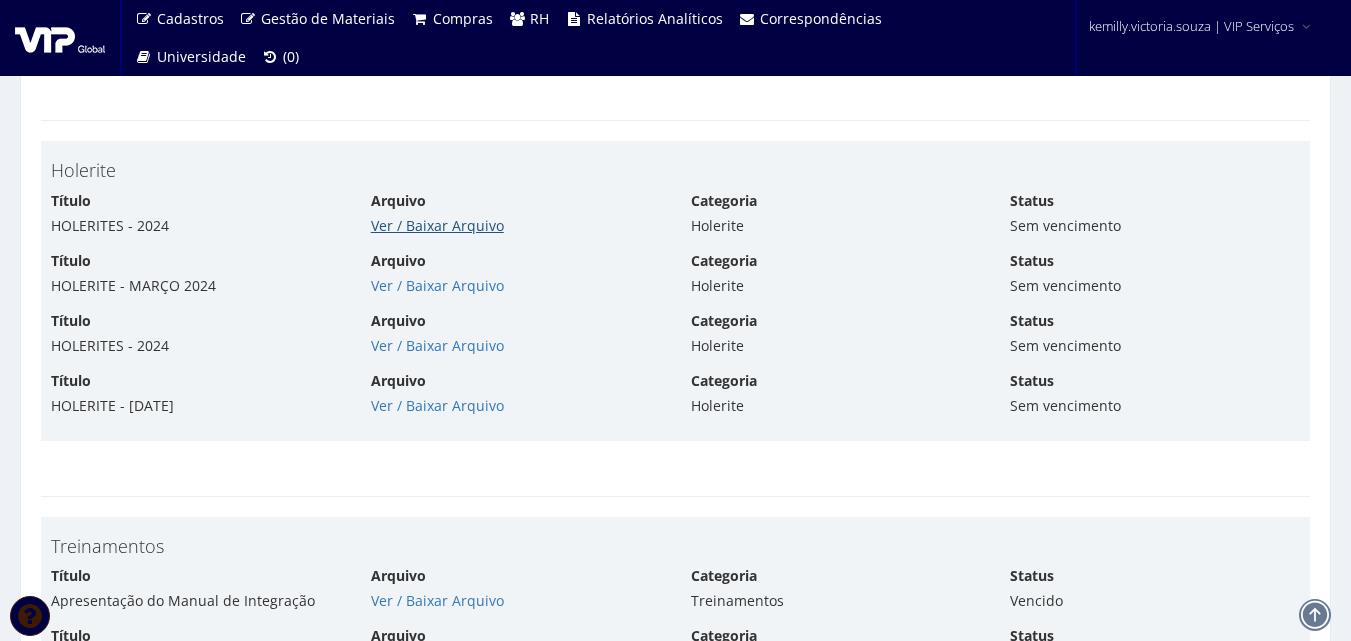 click on "Ver /
Baixar
Arquivo" at bounding box center (437, 225) 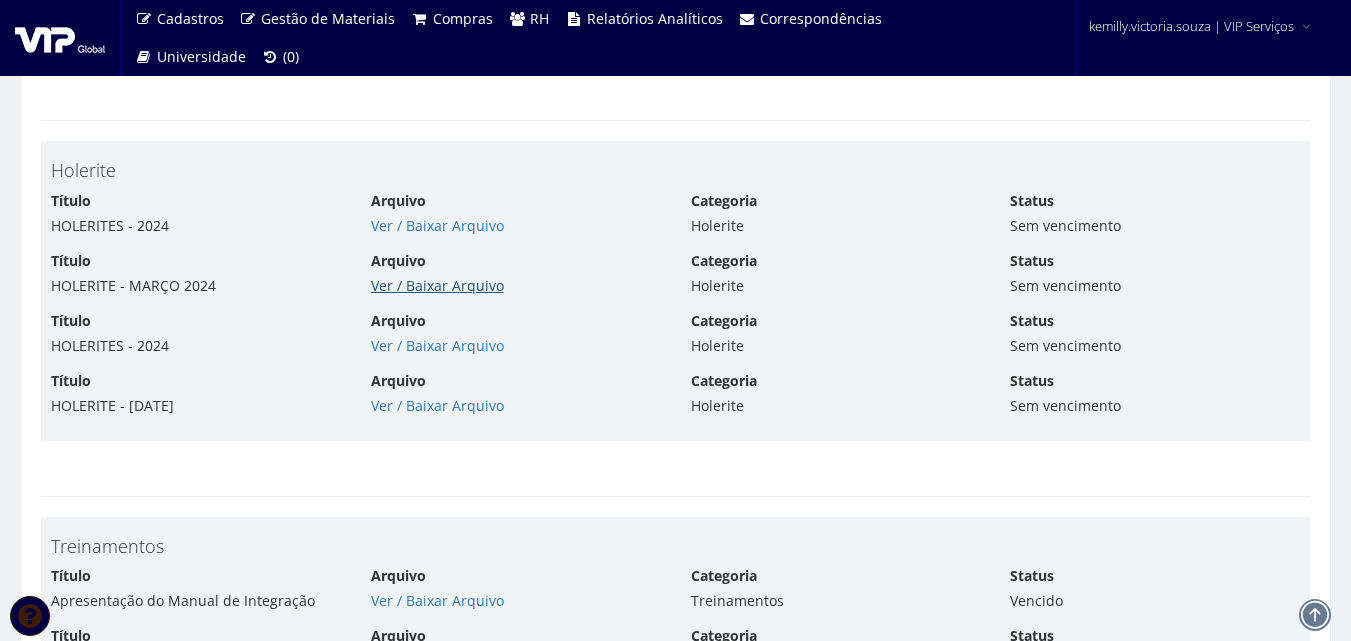 click on "Ver /
Baixar
Arquivo" at bounding box center (437, 285) 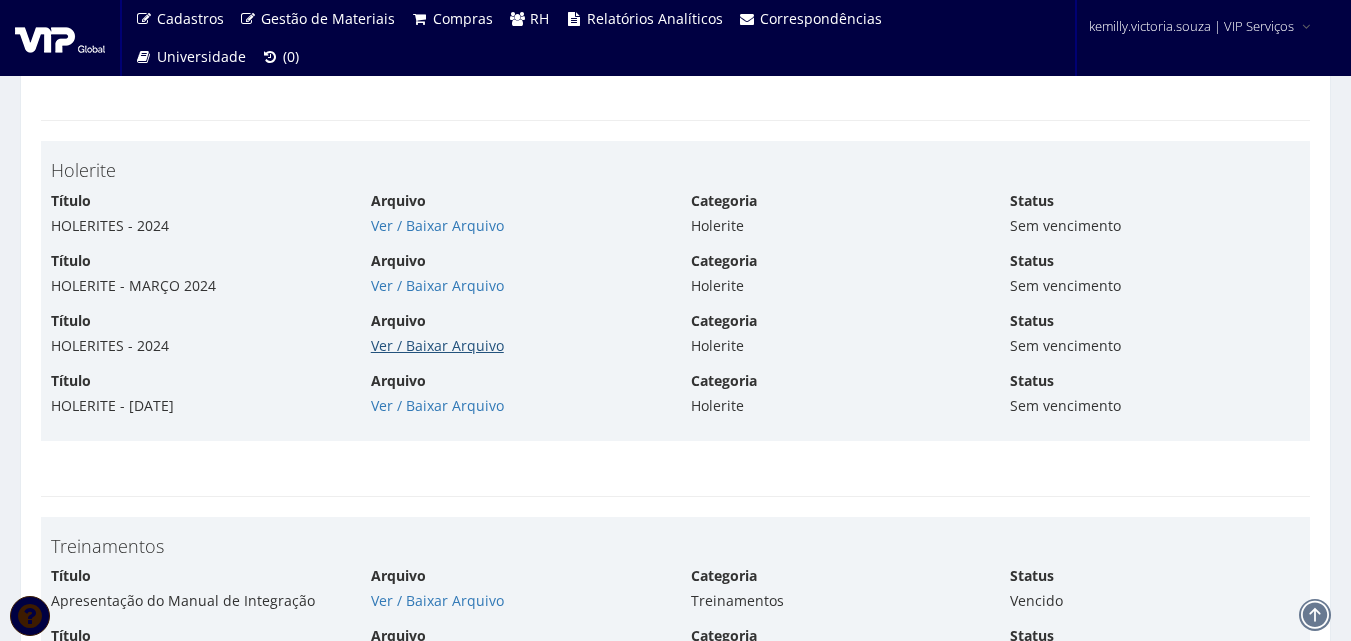 click on "Ver /
Baixar
Arquivo" at bounding box center (437, 345) 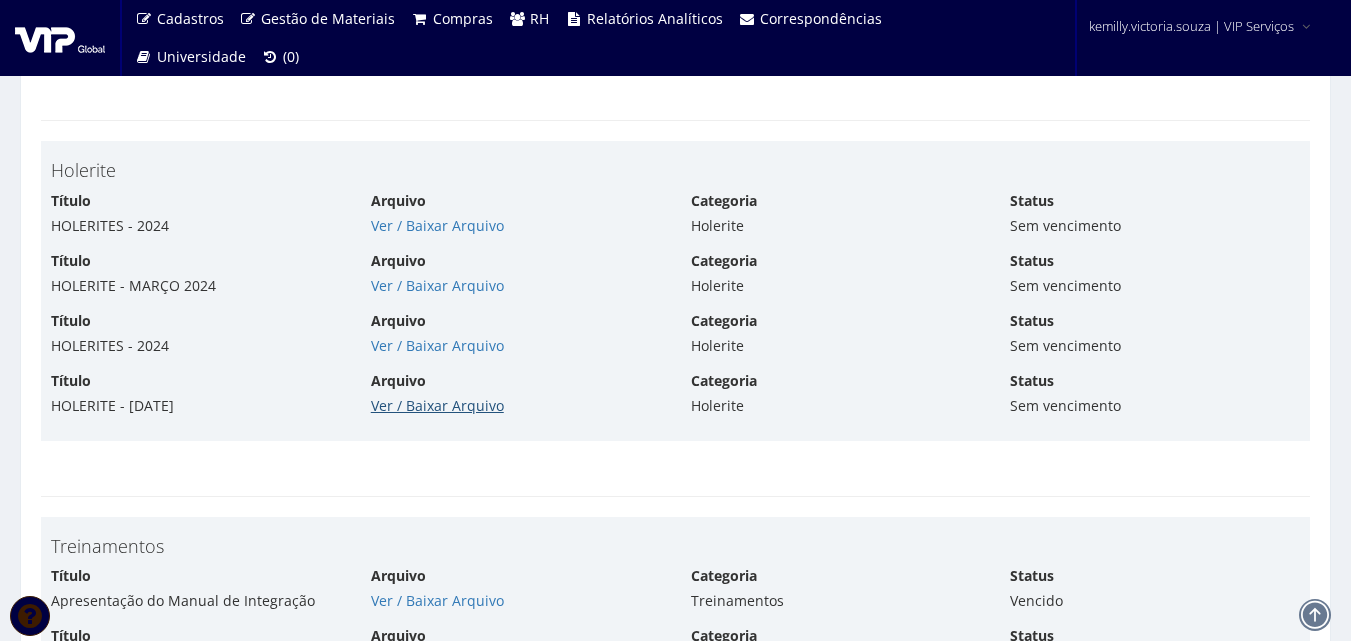 click on "Ver /
Baixar
Arquivo" at bounding box center (437, 405) 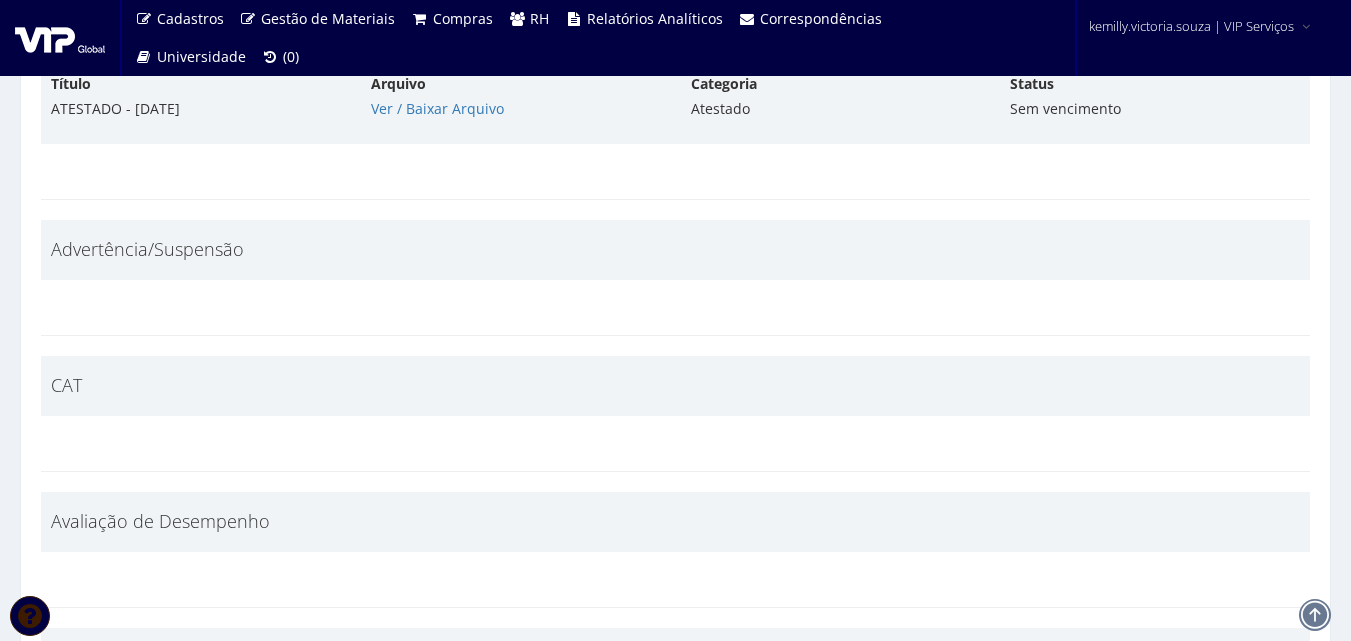 scroll, scrollTop: 10417, scrollLeft: 0, axis: vertical 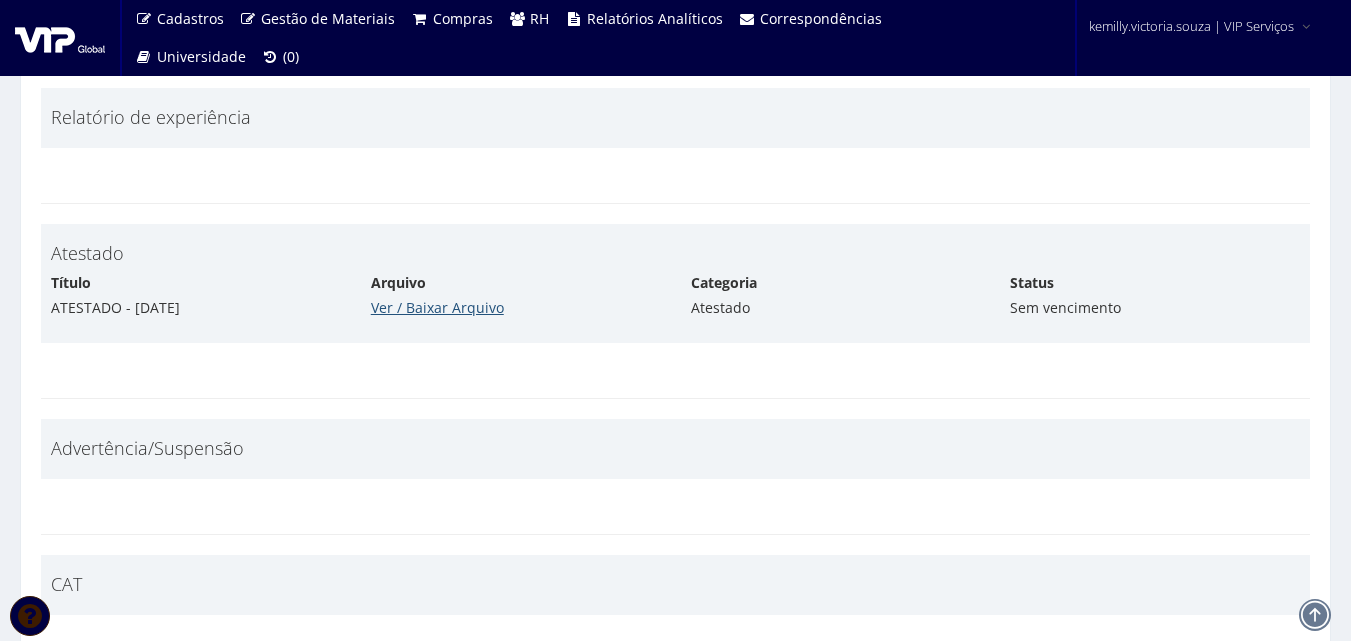 click on "Ver /
Baixar
Arquivo" at bounding box center [437, 307] 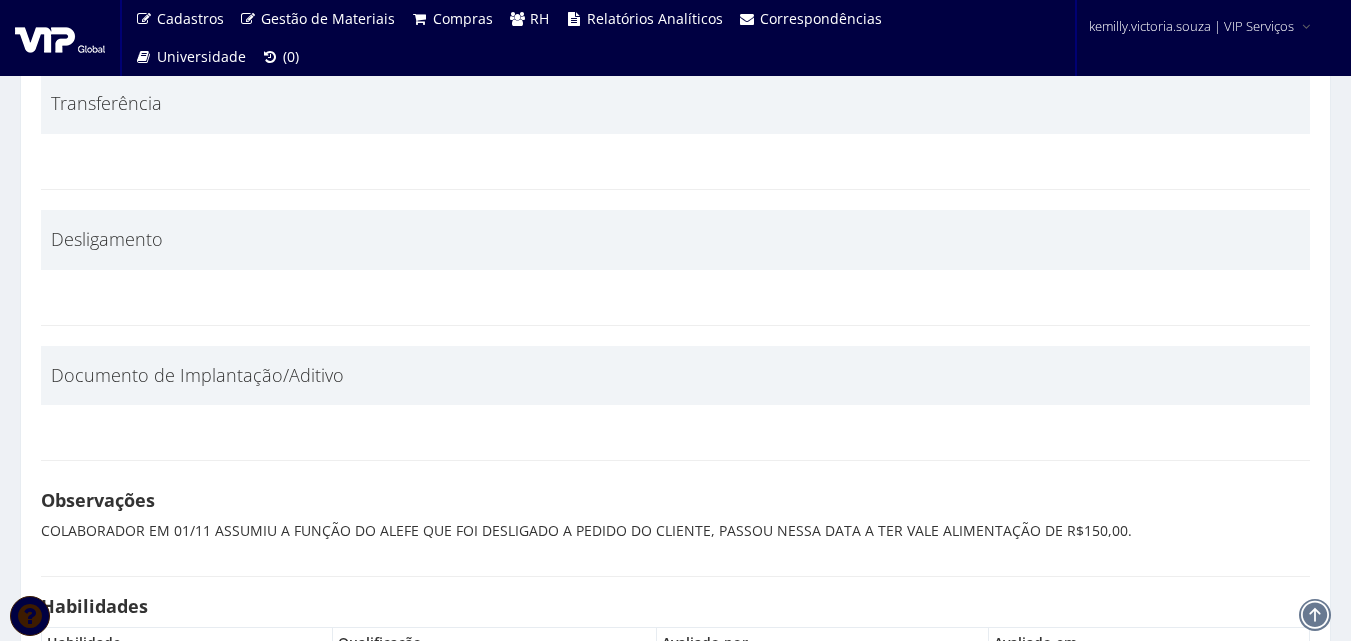 scroll, scrollTop: 11317, scrollLeft: 0, axis: vertical 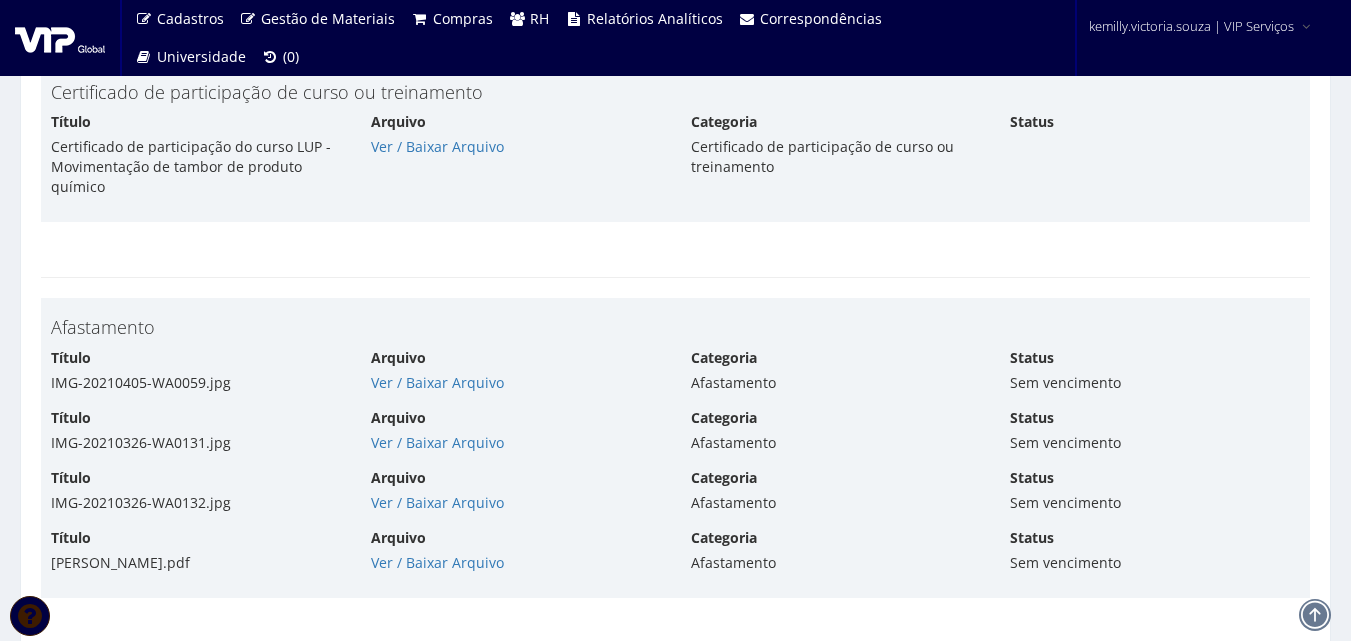 click on "Título
IMG-20210405-WA0059.jpg
Arquivo
Ver /
Baixar
Arquivo
Categoria
Afastamento
Status
Sem vencimento" at bounding box center [675, 378] 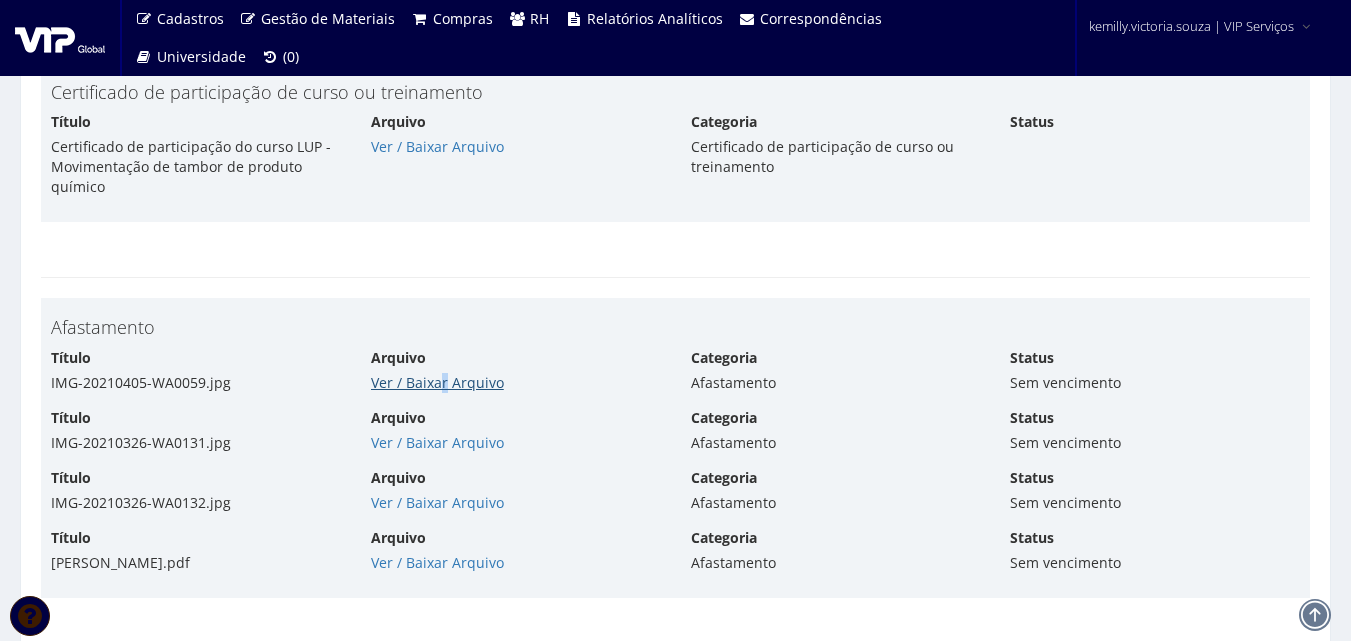 click on "Ver /
Baixar
Arquivo" at bounding box center [437, 382] 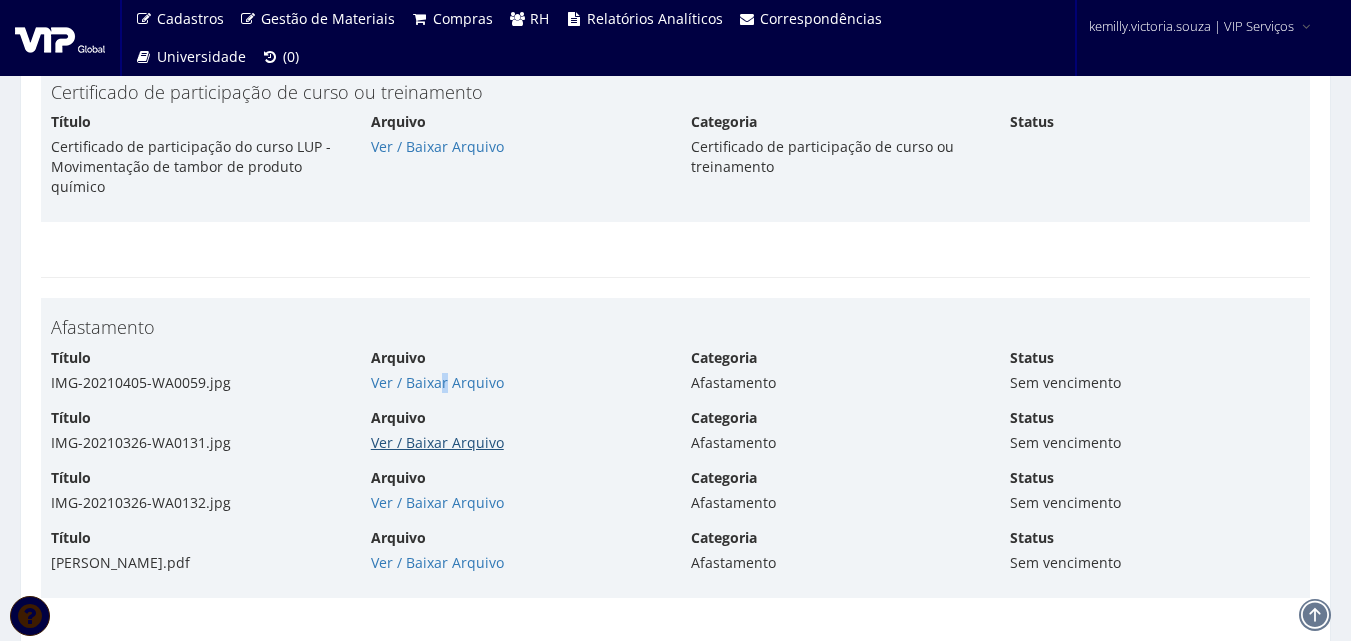 click on "Ver /
Baixar
Arquivo" at bounding box center [437, 442] 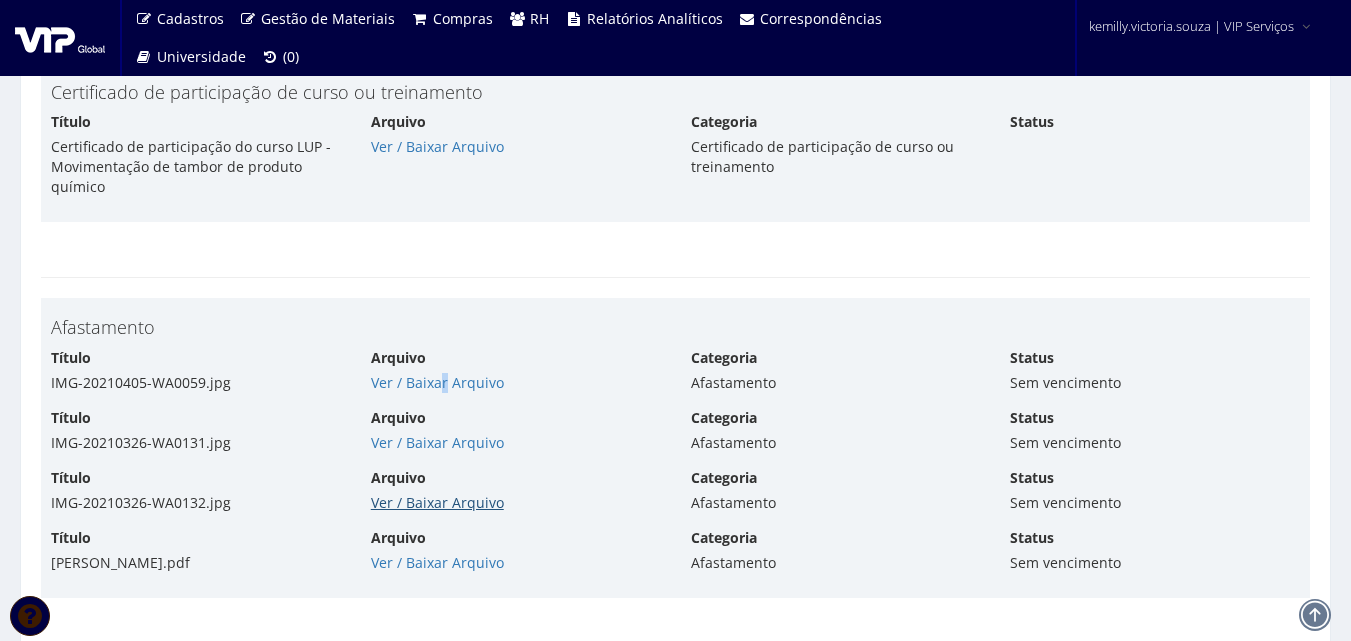 click on "Ver /
Baixar
Arquivo" at bounding box center (437, 502) 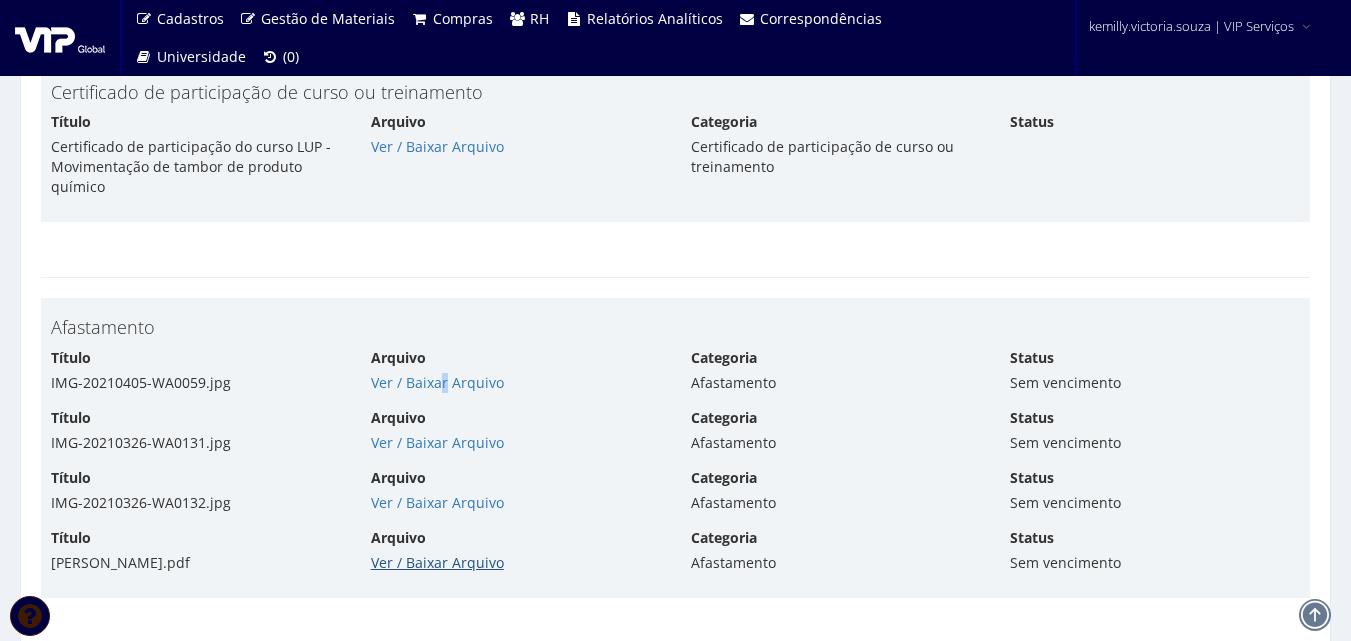 click on "Ver /
Baixar
Arquivo" at bounding box center (437, 562) 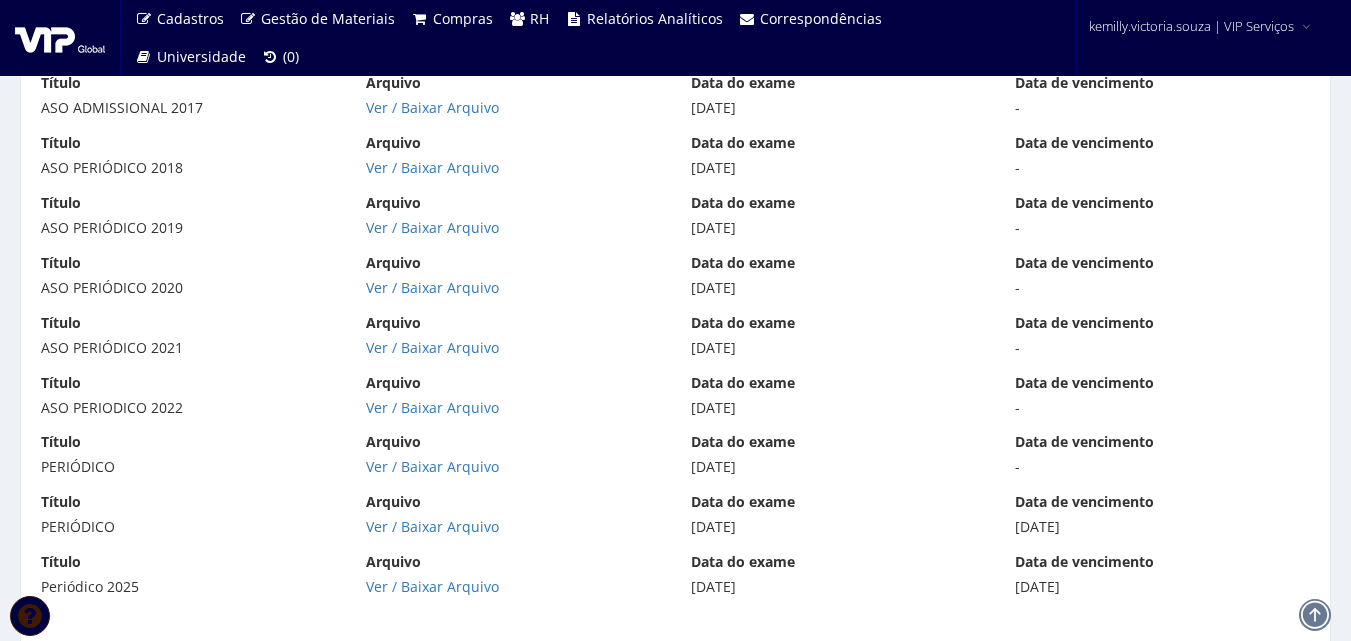 scroll, scrollTop: 12517, scrollLeft: 0, axis: vertical 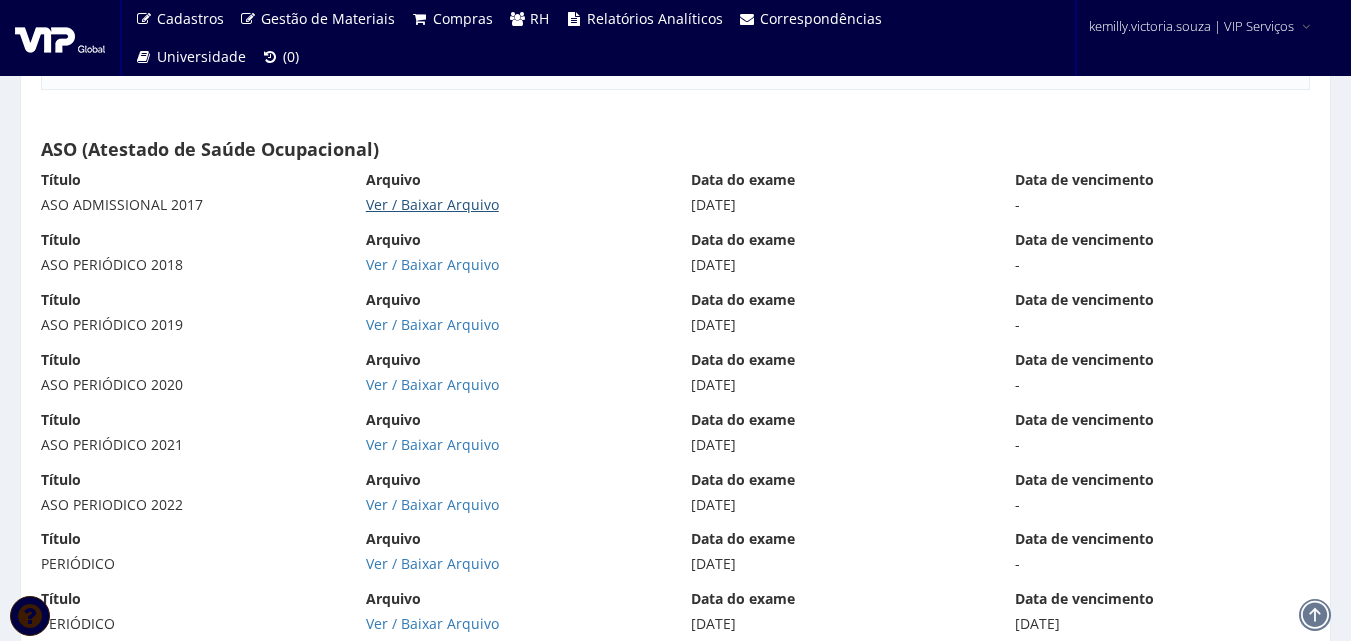 click on "Ver /
Baixar
Arquivo" at bounding box center [432, 204] 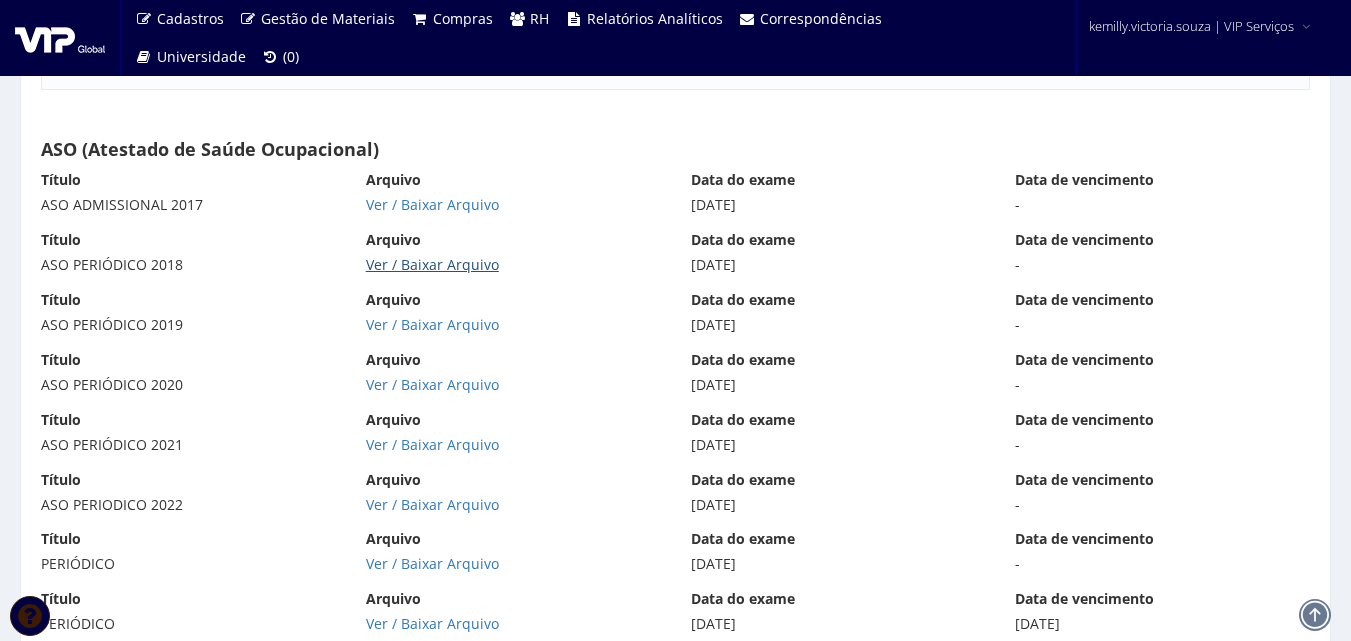 click on "Ver /
Baixar
Arquivo" at bounding box center (432, 264) 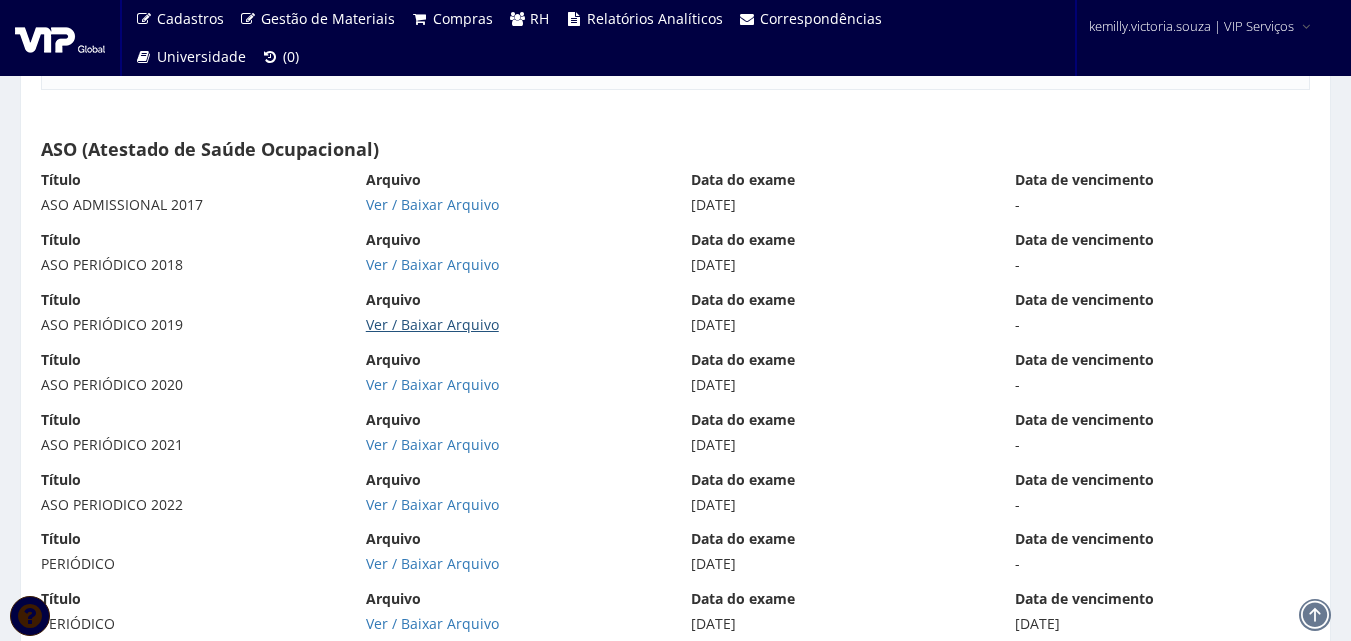 click on "Ver /
Baixar
Arquivo" at bounding box center (432, 324) 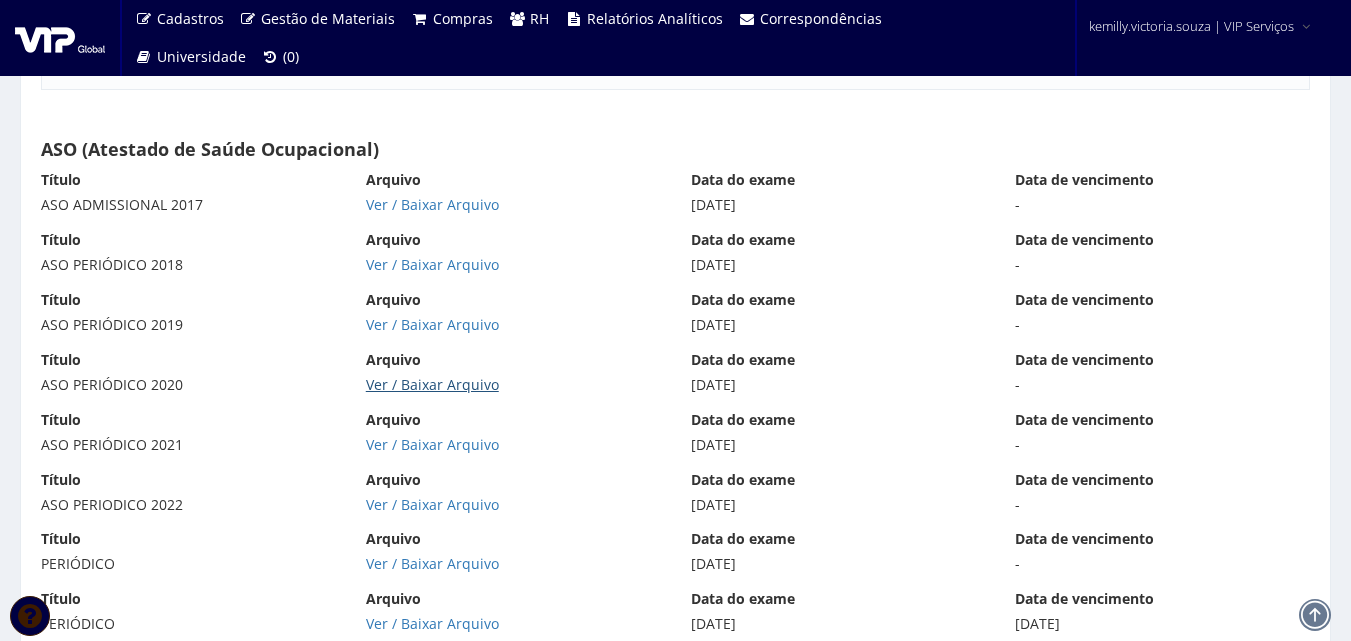 click on "Ver /
Baixar
Arquivo" at bounding box center (432, 384) 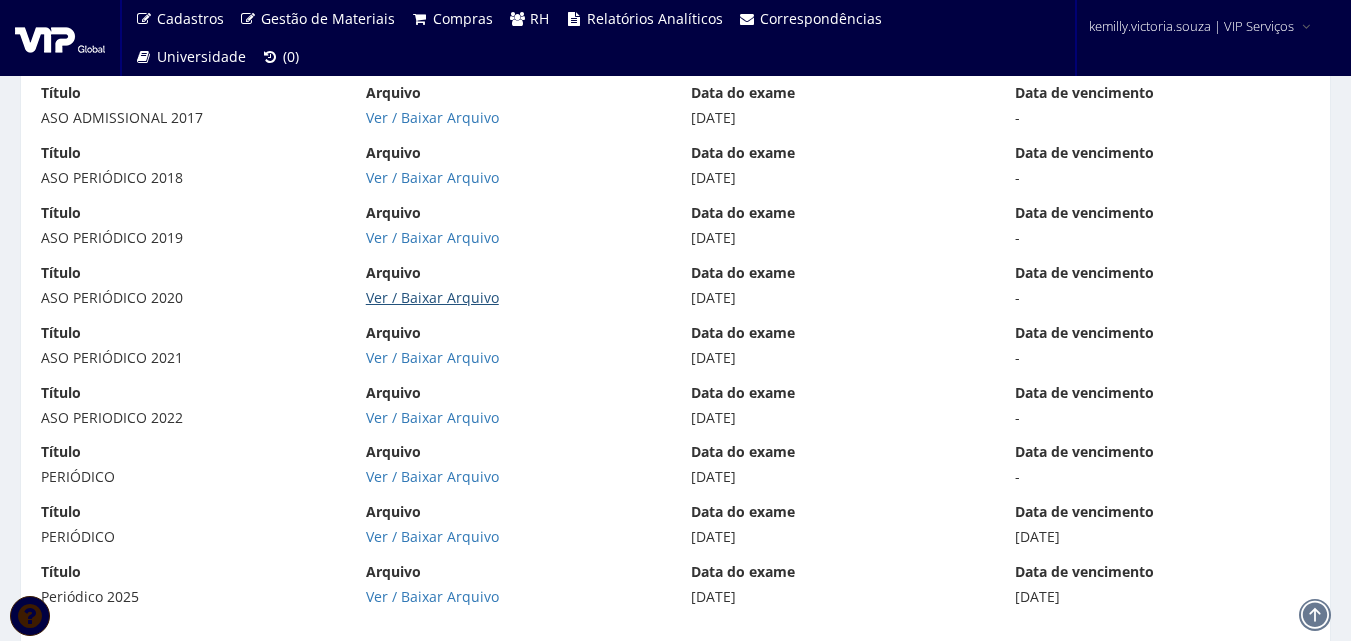 scroll, scrollTop: 12717, scrollLeft: 0, axis: vertical 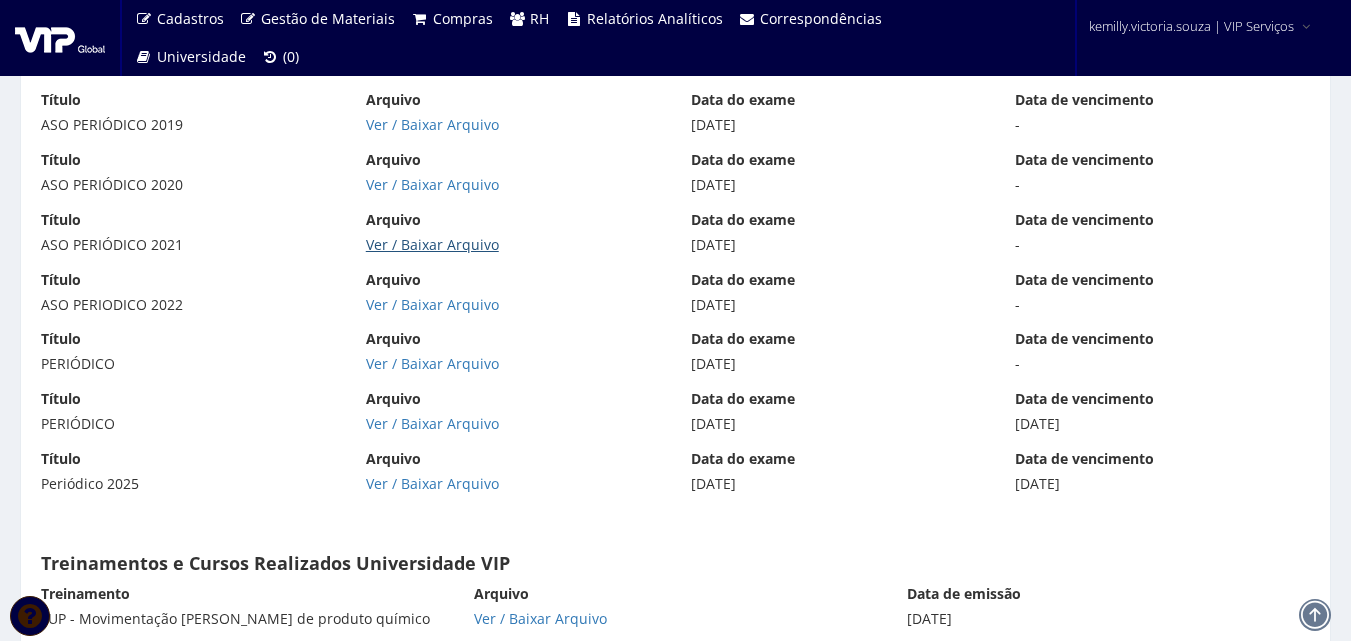 click on "Ver /
Baixar
Arquivo" at bounding box center [432, 244] 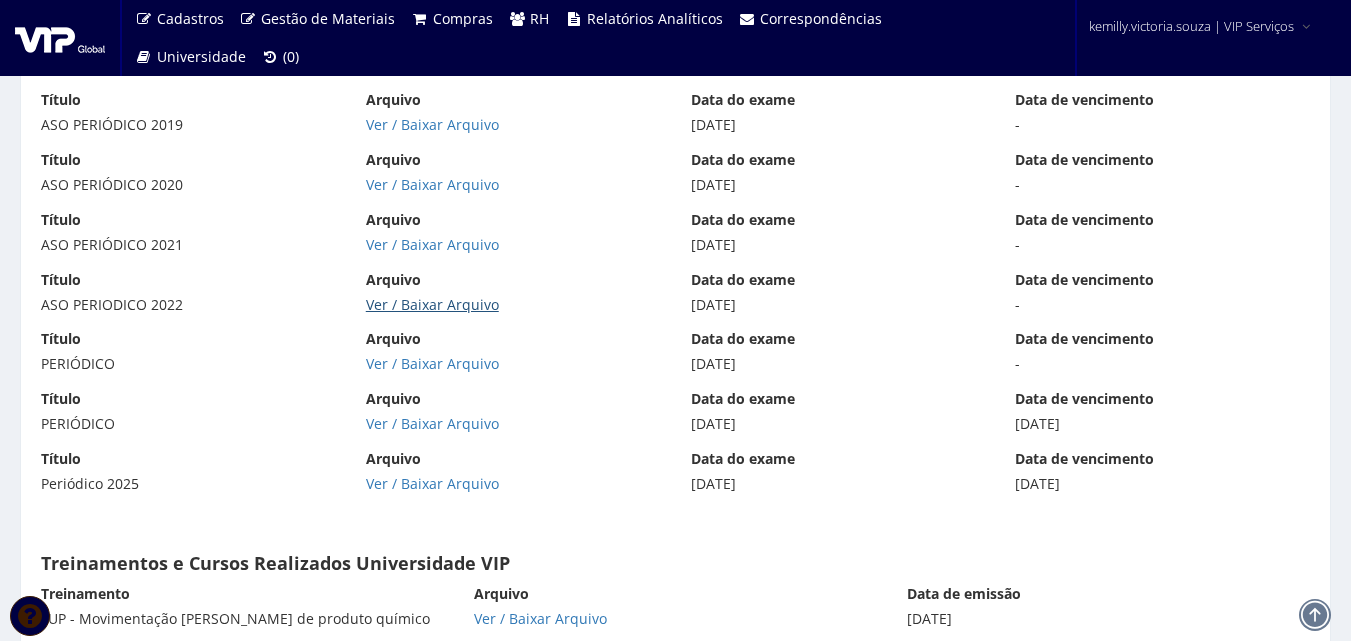 click on "Ver /
Baixar
Arquivo" at bounding box center (432, 304) 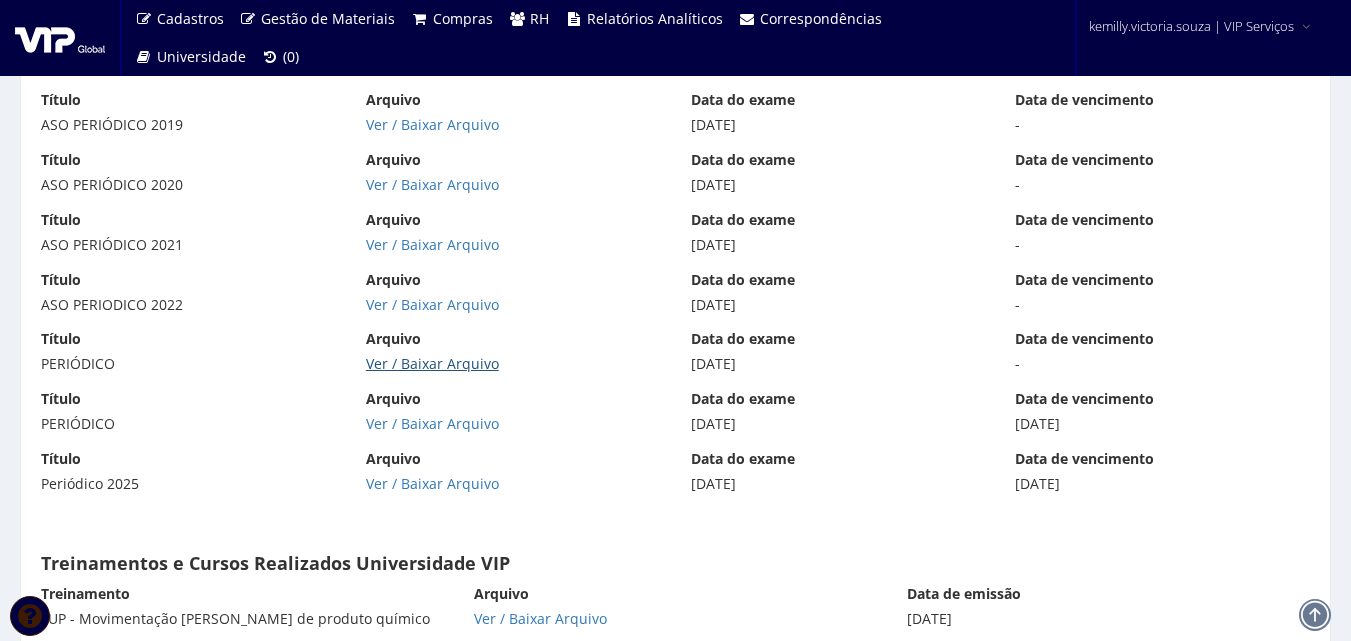 click on "Ver /
Baixar
Arquivo" at bounding box center [432, 363] 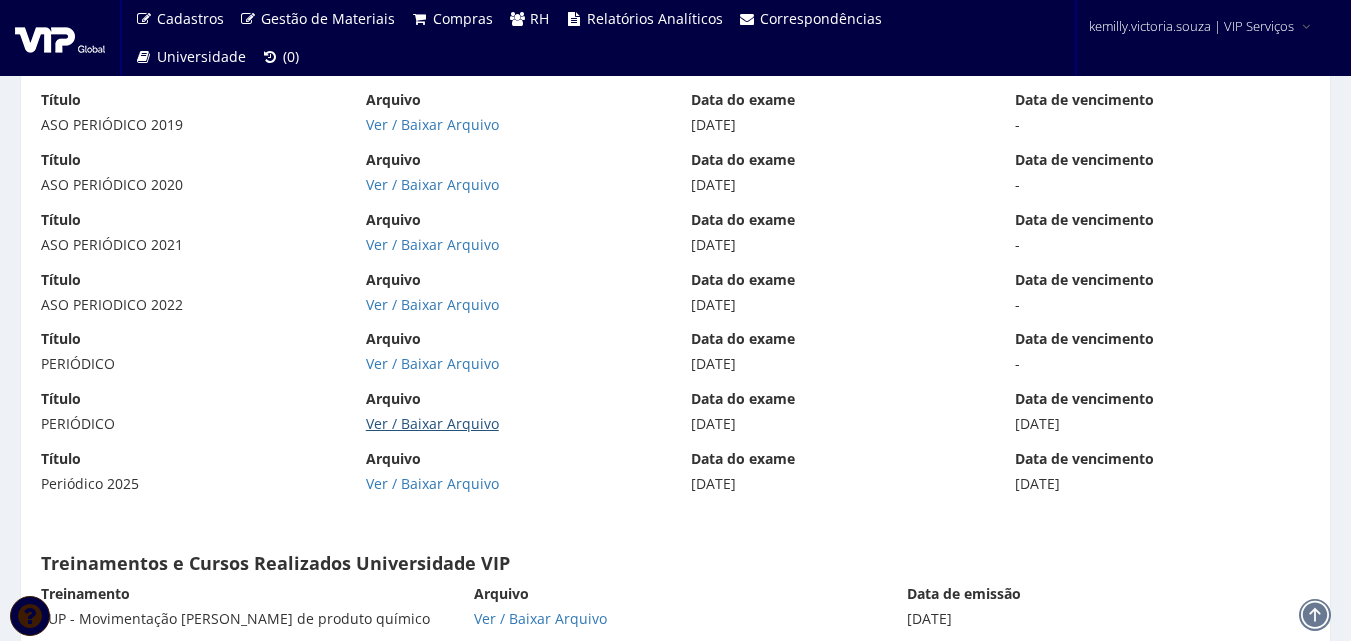 click on "Ver /
Baixar
Arquivo" at bounding box center (432, 423) 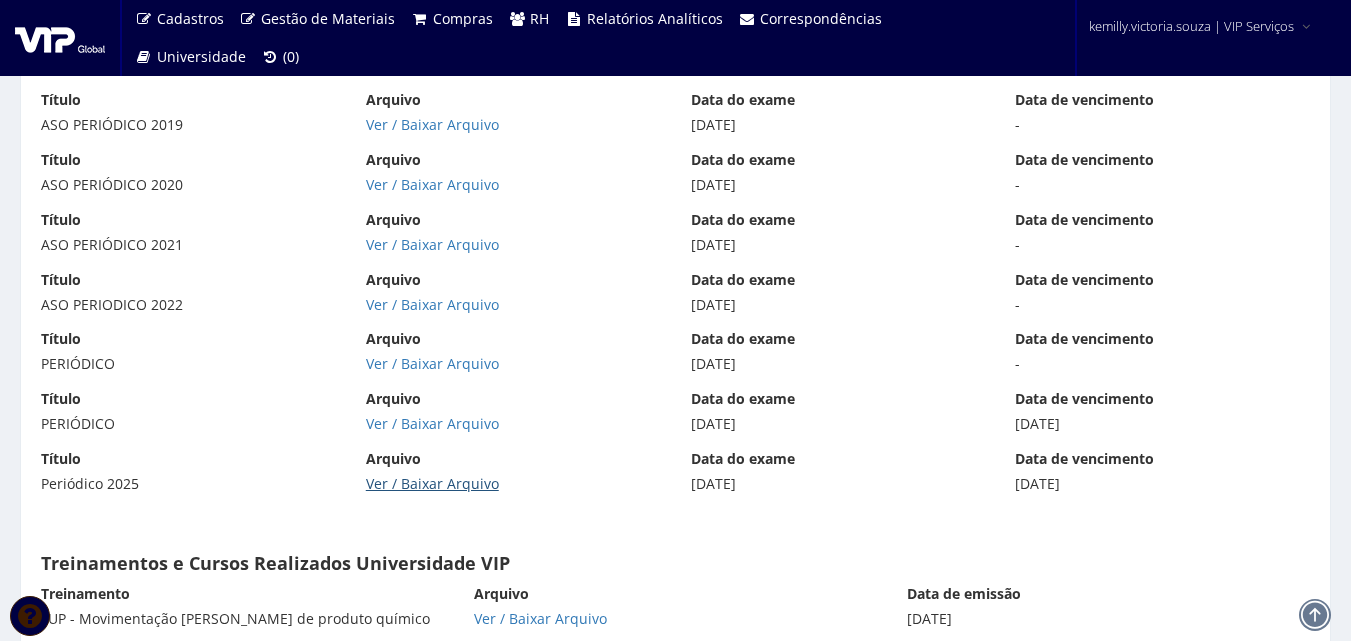click on "Ver /
Baixar
Arquivo" at bounding box center (432, 483) 